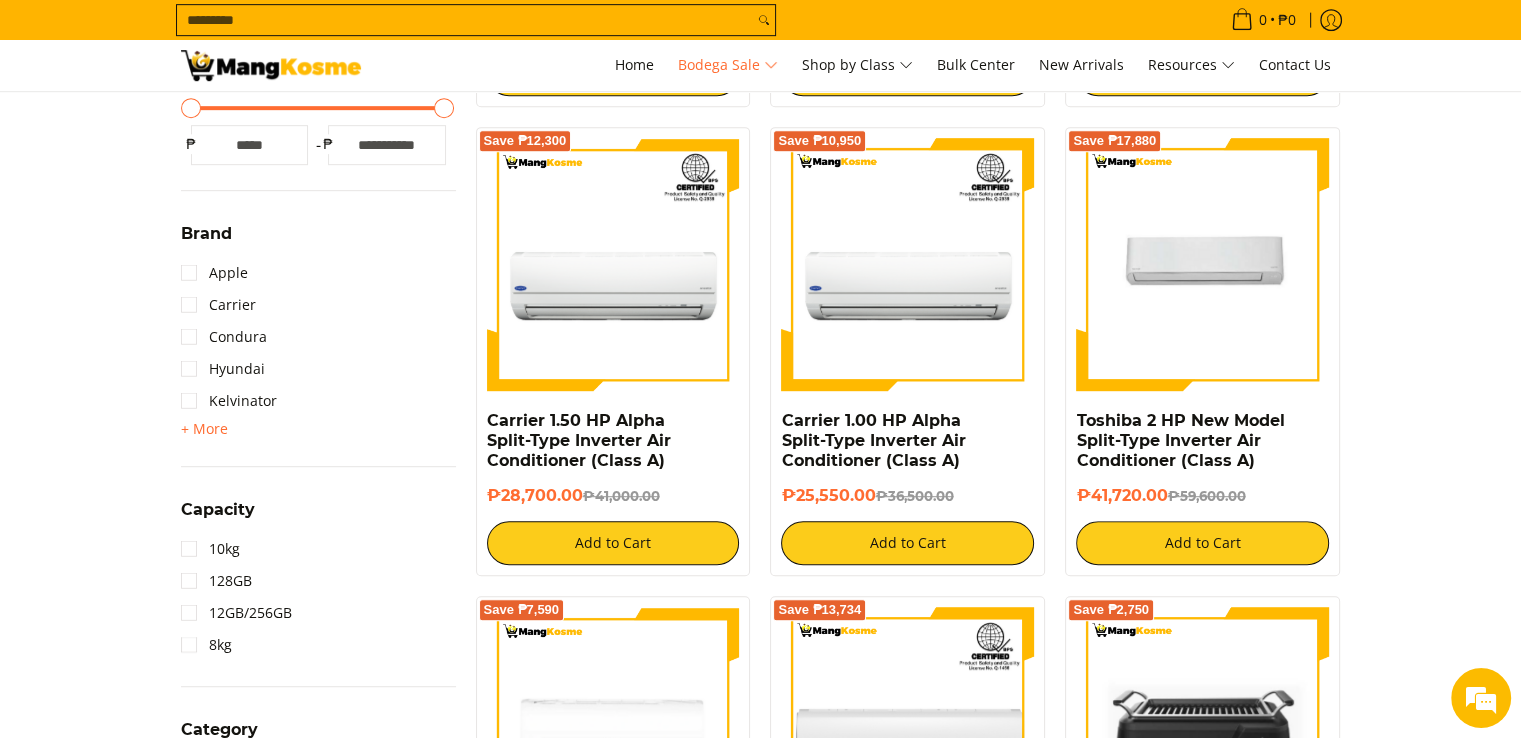 scroll, scrollTop: 1100, scrollLeft: 0, axis: vertical 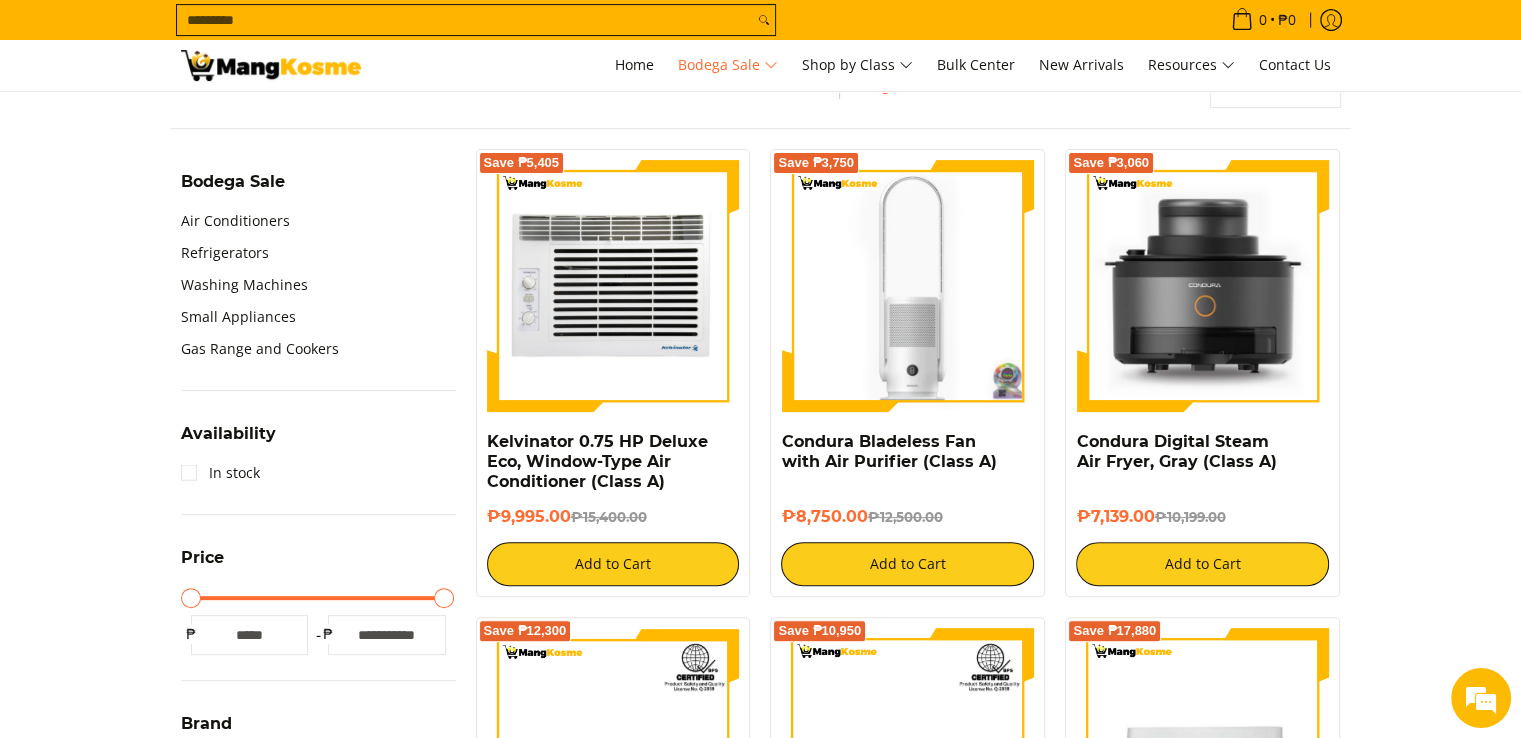 click at bounding box center [613, 286] 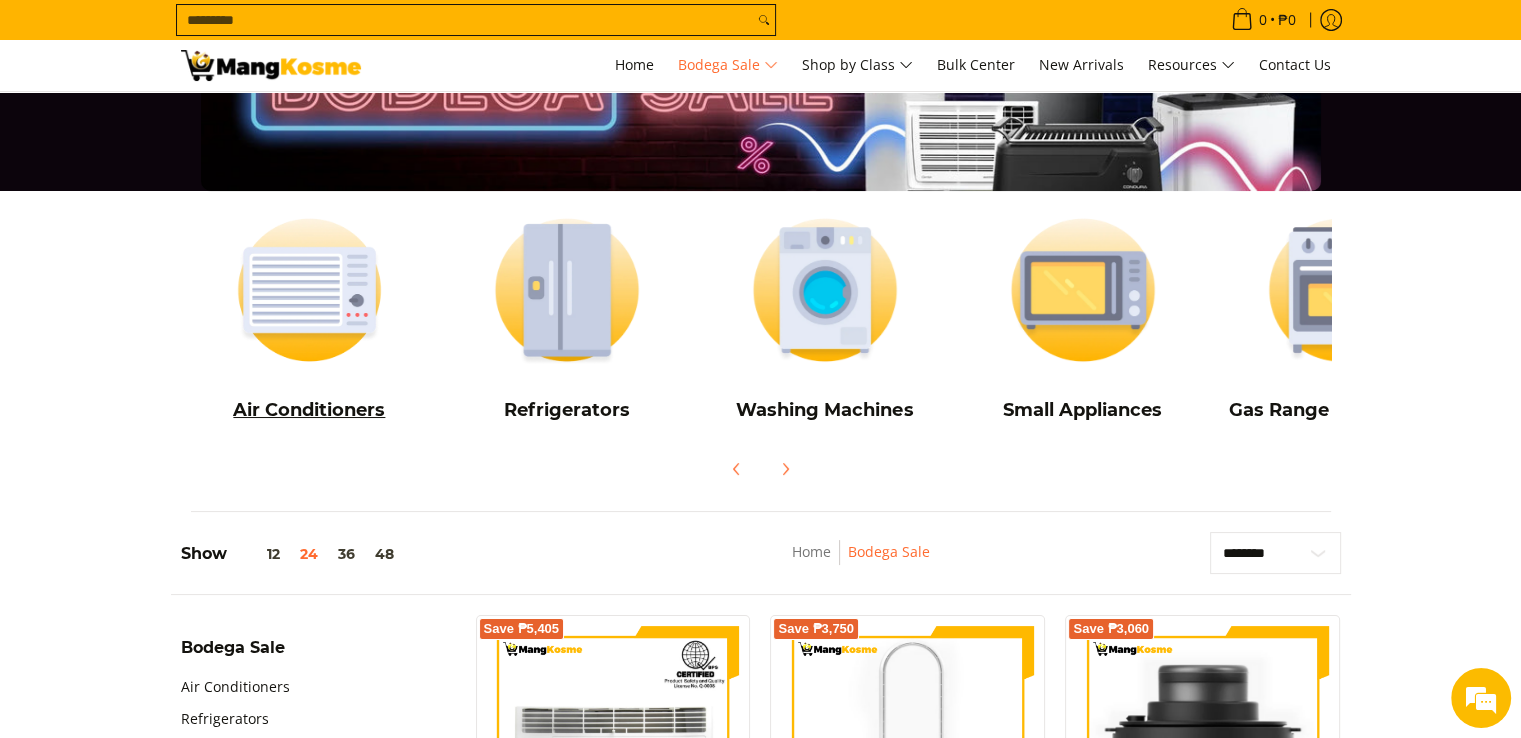 scroll, scrollTop: 100, scrollLeft: 0, axis: vertical 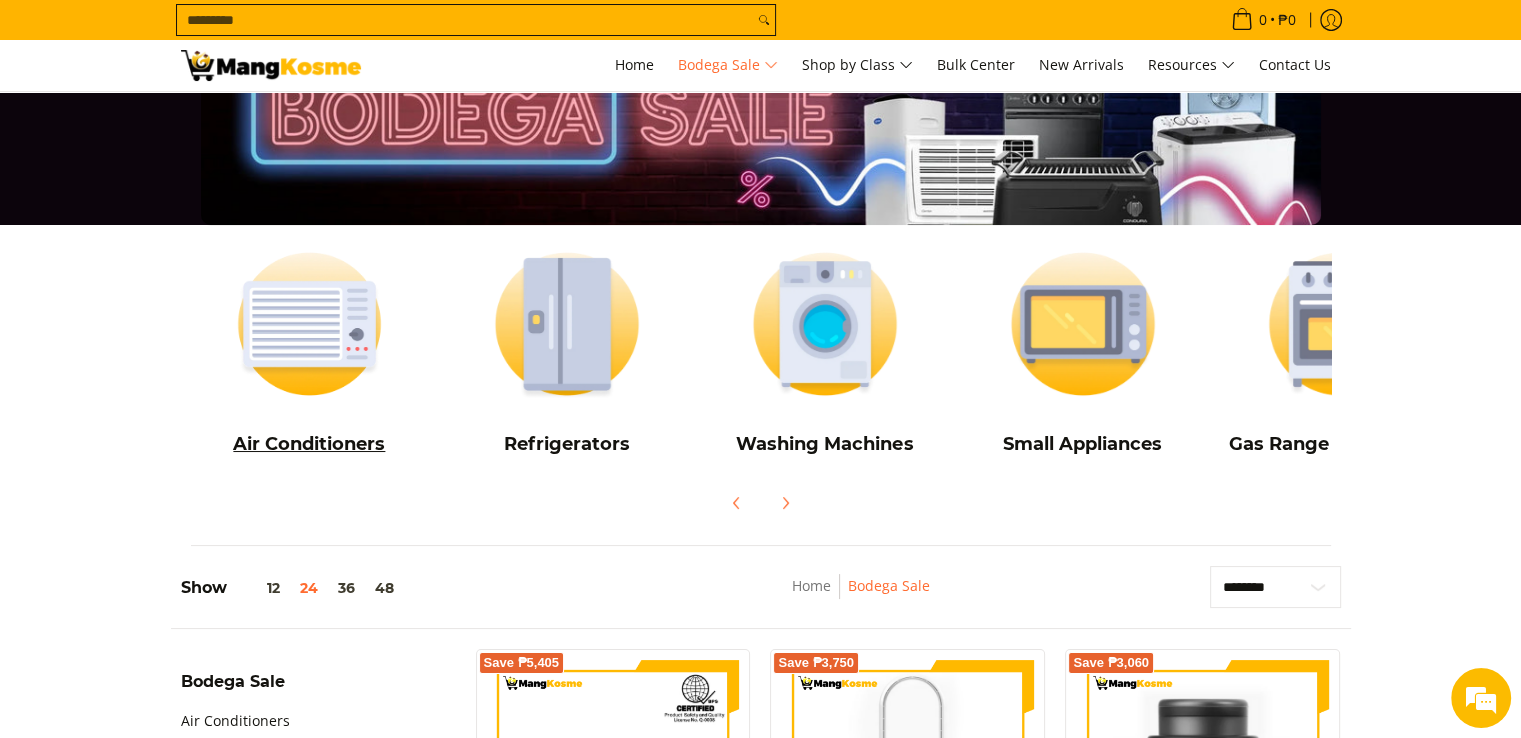 click at bounding box center [310, 324] 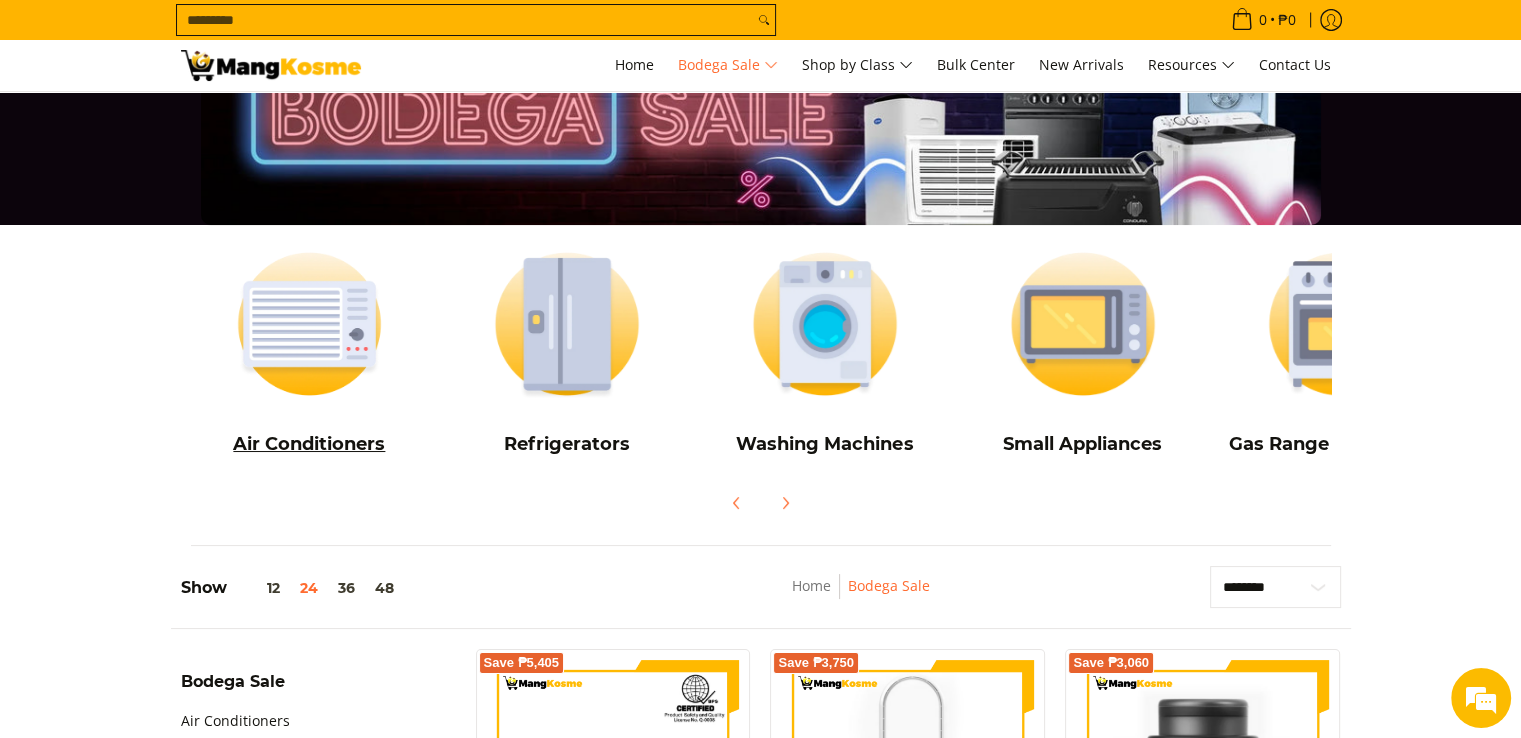 click on "Air Conditioners" at bounding box center (310, 444) 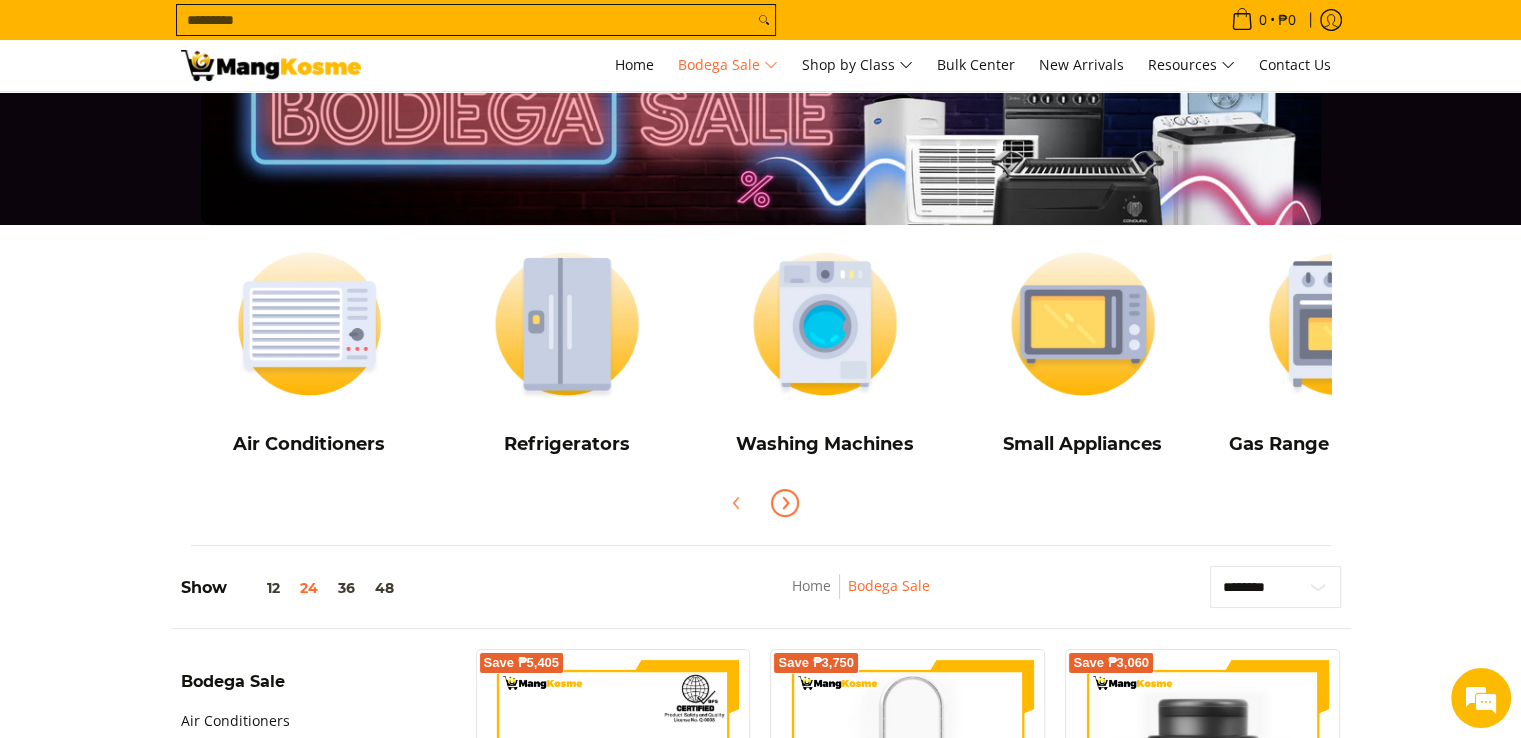 click 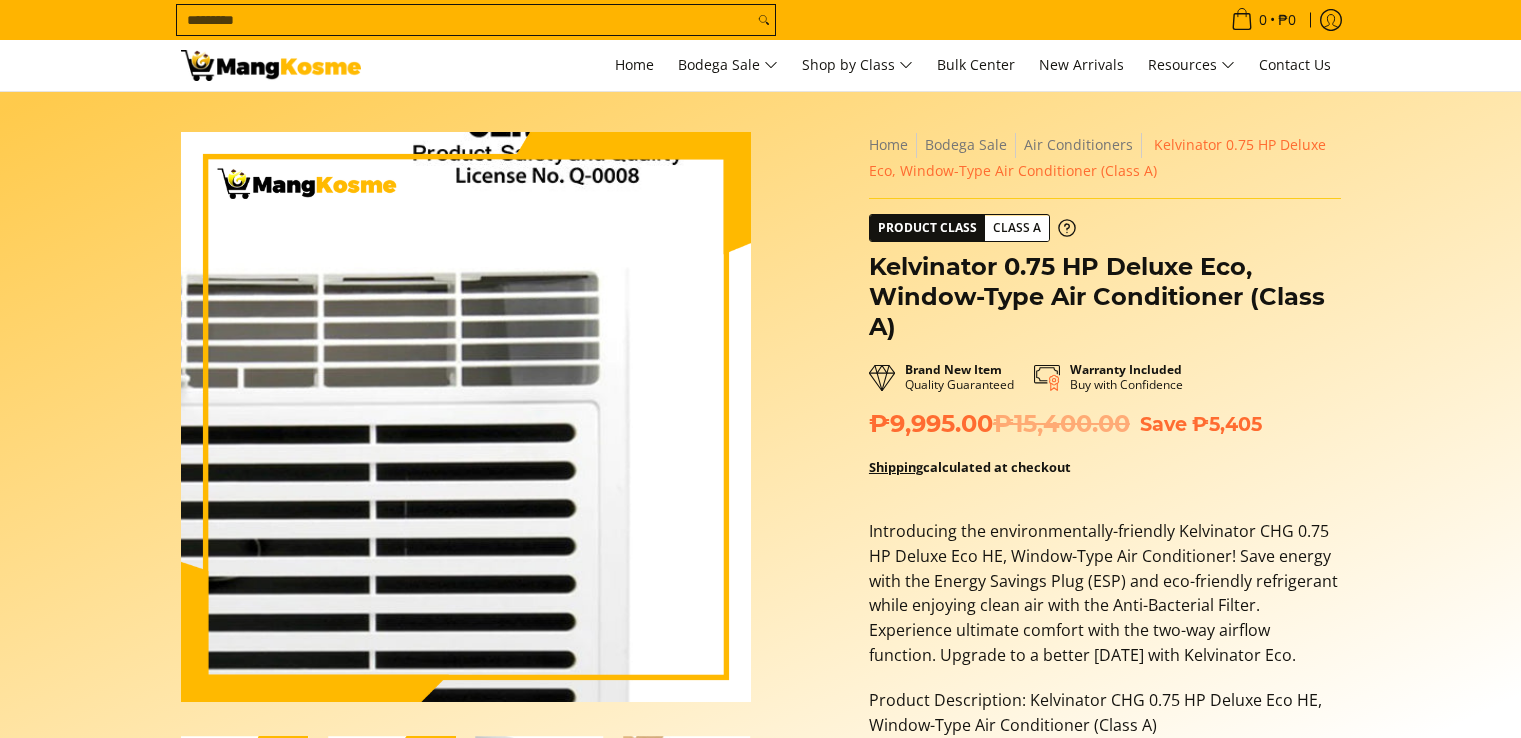 scroll, scrollTop: 0, scrollLeft: 0, axis: both 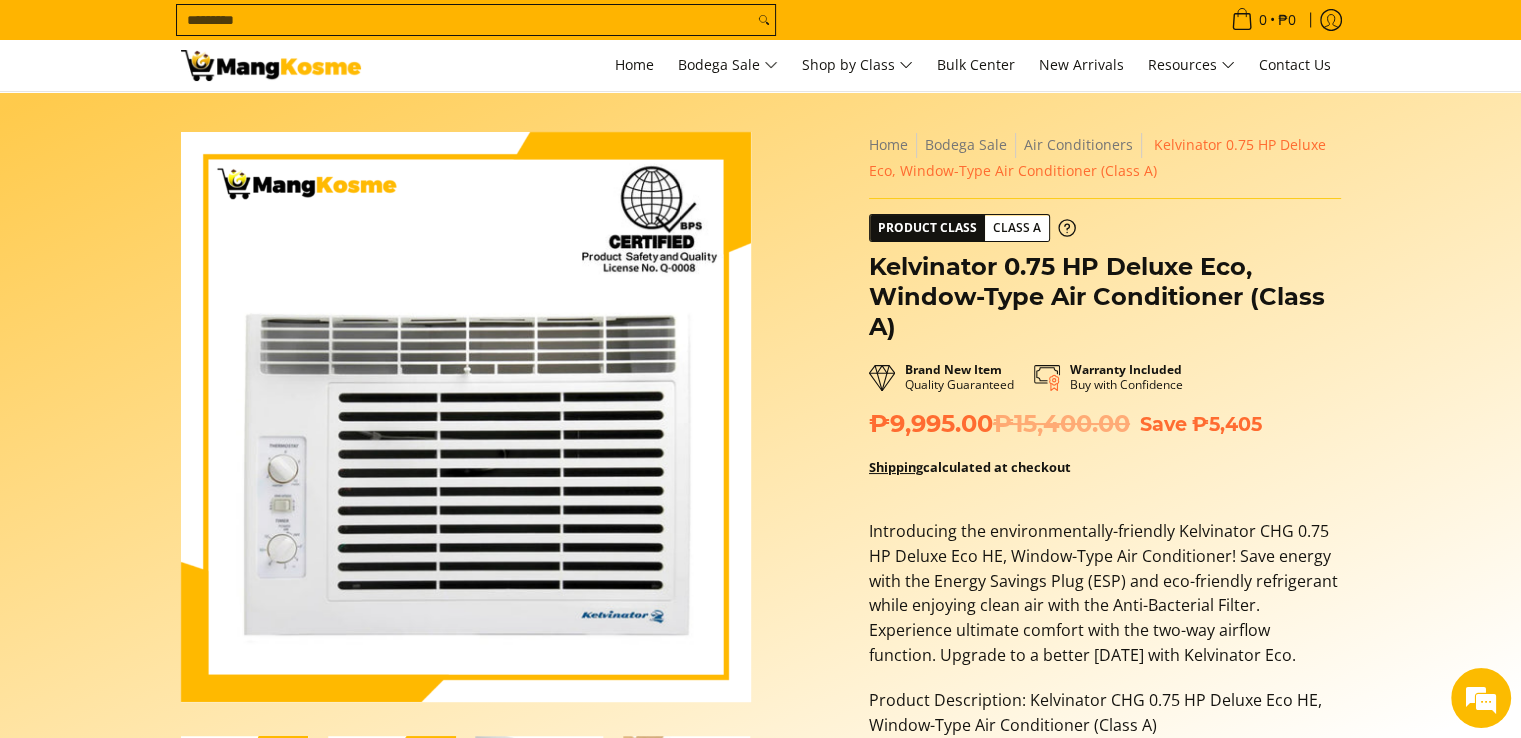 click on "Skip to Main Content
Enable zoom Disable zoom
Enable zoom Disable zoom
Enable zoom Disable zoom
Enable zoom Disable zoom
Enable zoom Disable zoom
Enable zoom Disable zoom" at bounding box center (760, 833) 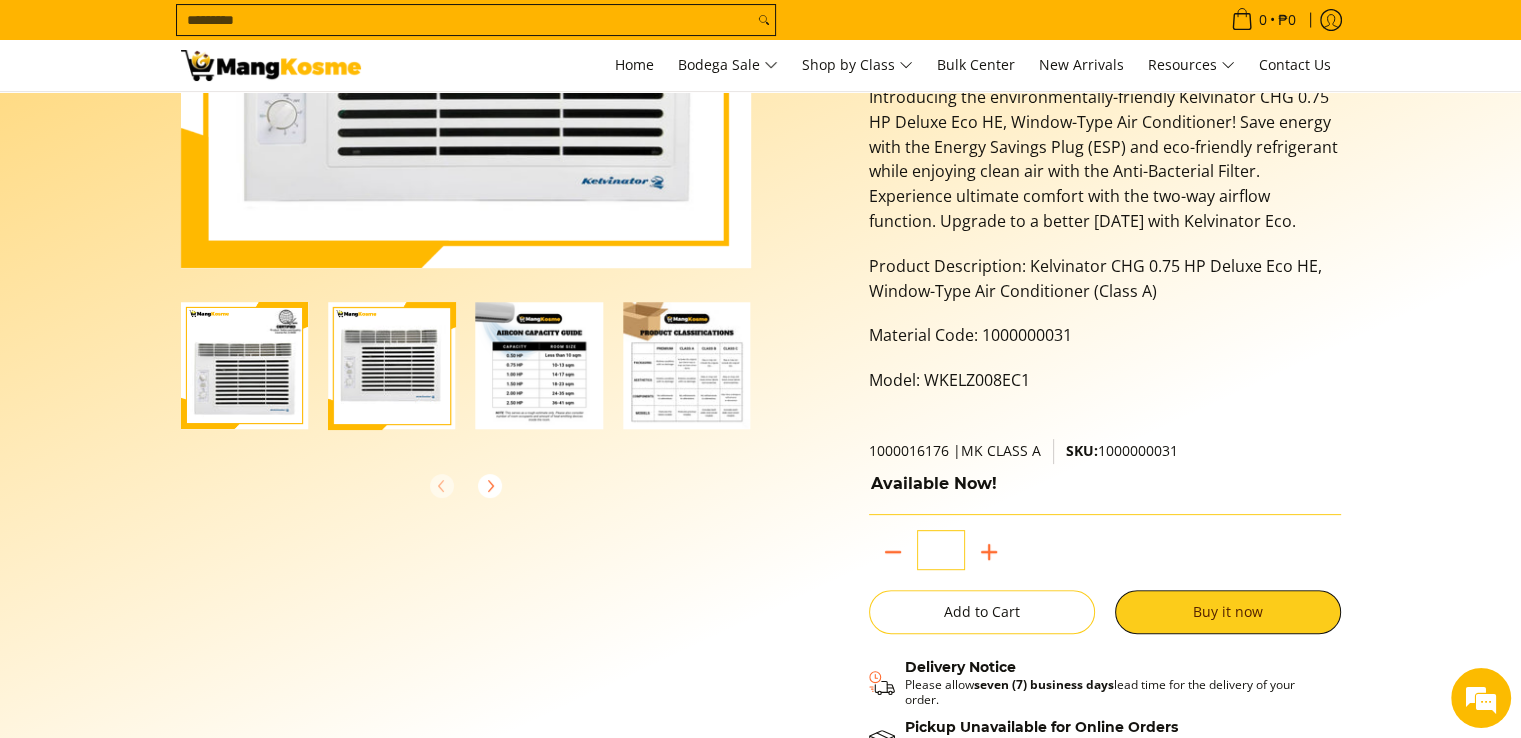 scroll, scrollTop: 400, scrollLeft: 0, axis: vertical 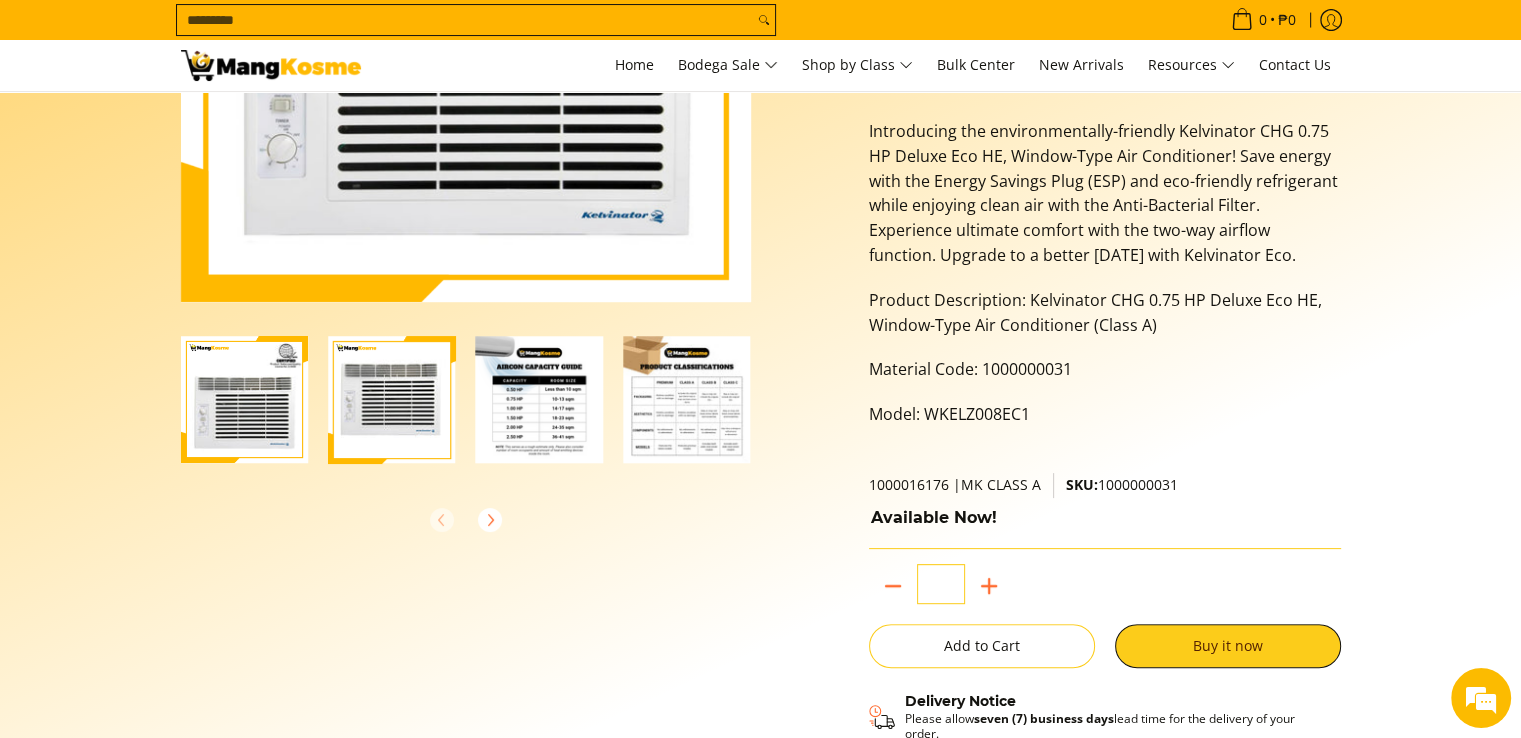 click at bounding box center [540, 400] 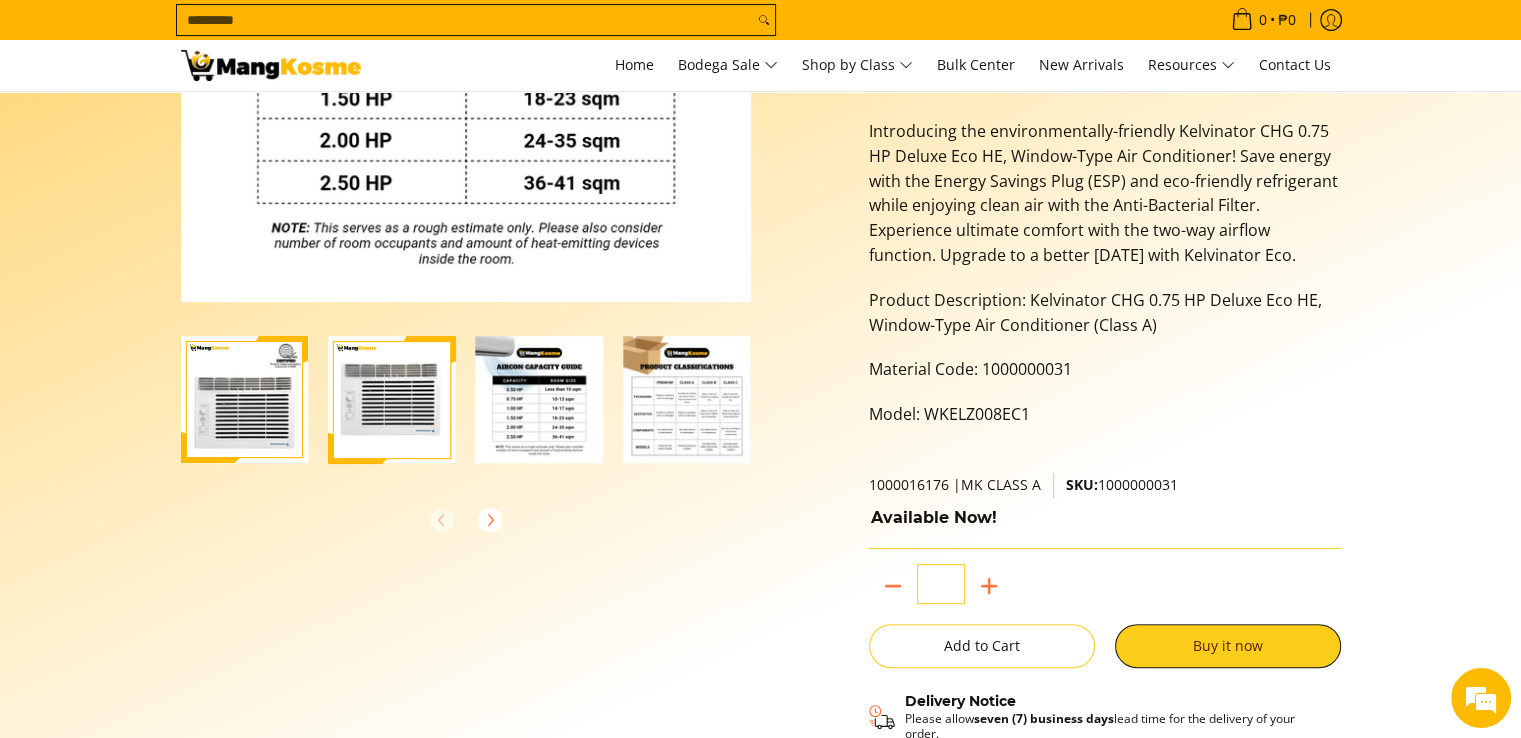 scroll, scrollTop: 0, scrollLeft: 0, axis: both 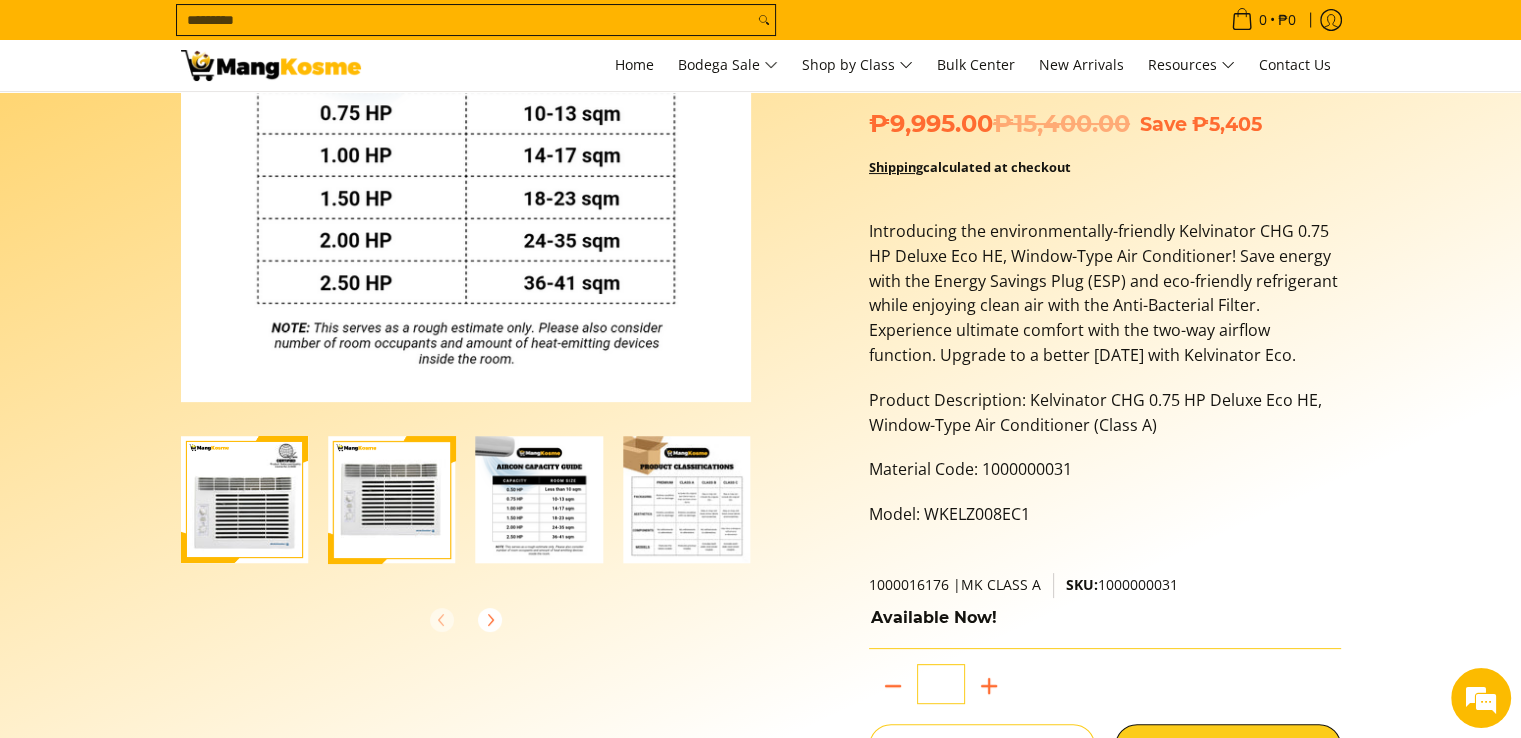 click at bounding box center (392, 500) 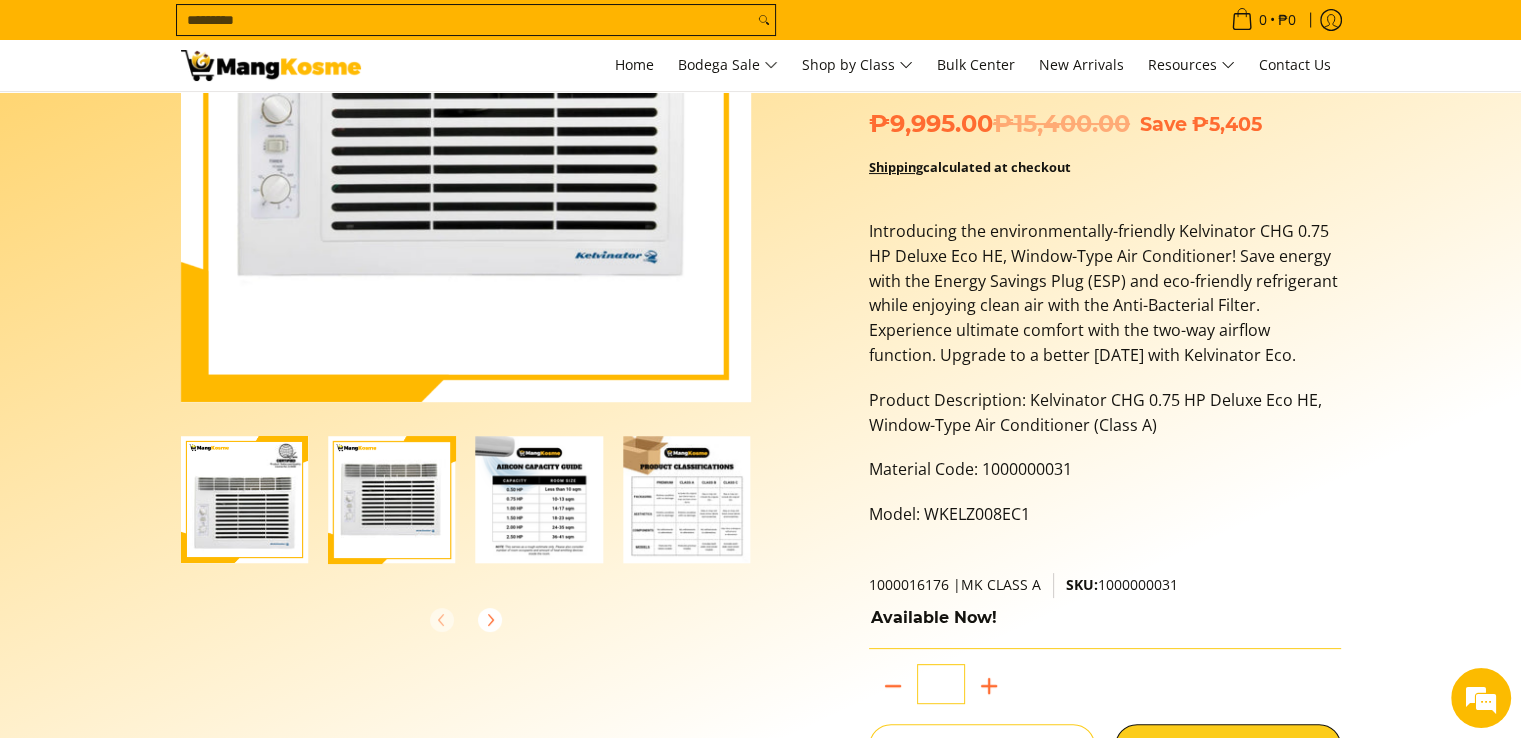 click at bounding box center [245, 500] 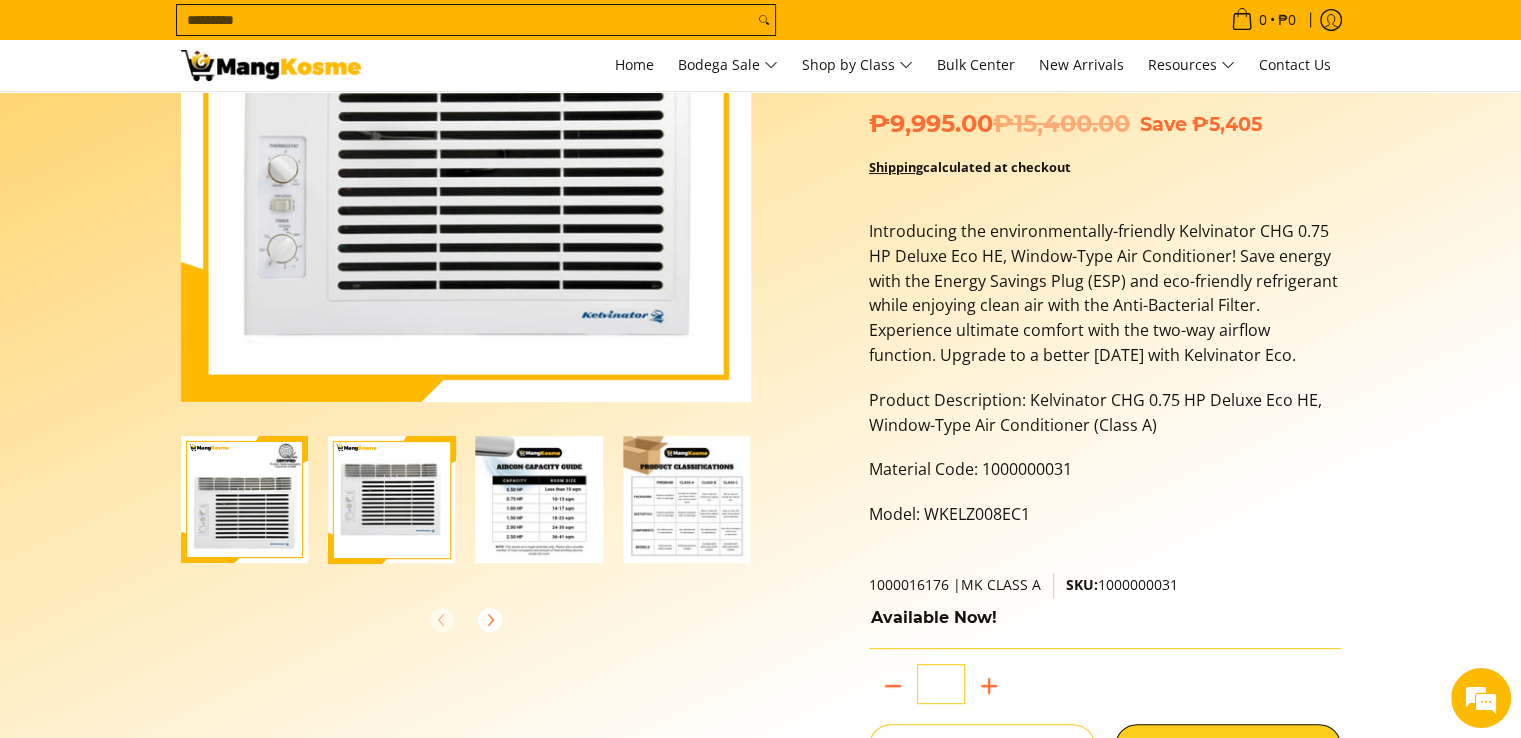 click at bounding box center (687, 500) 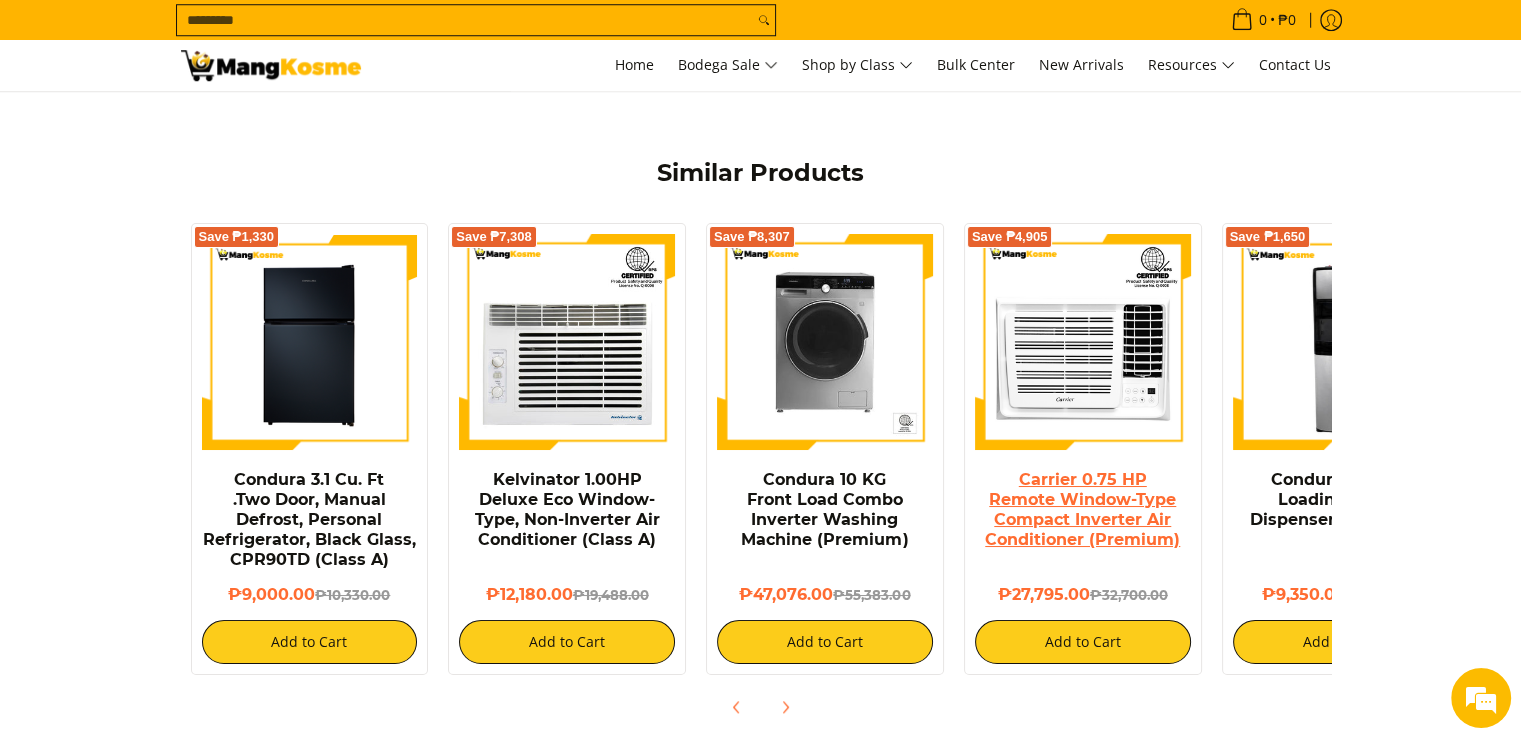 scroll, scrollTop: 1800, scrollLeft: 0, axis: vertical 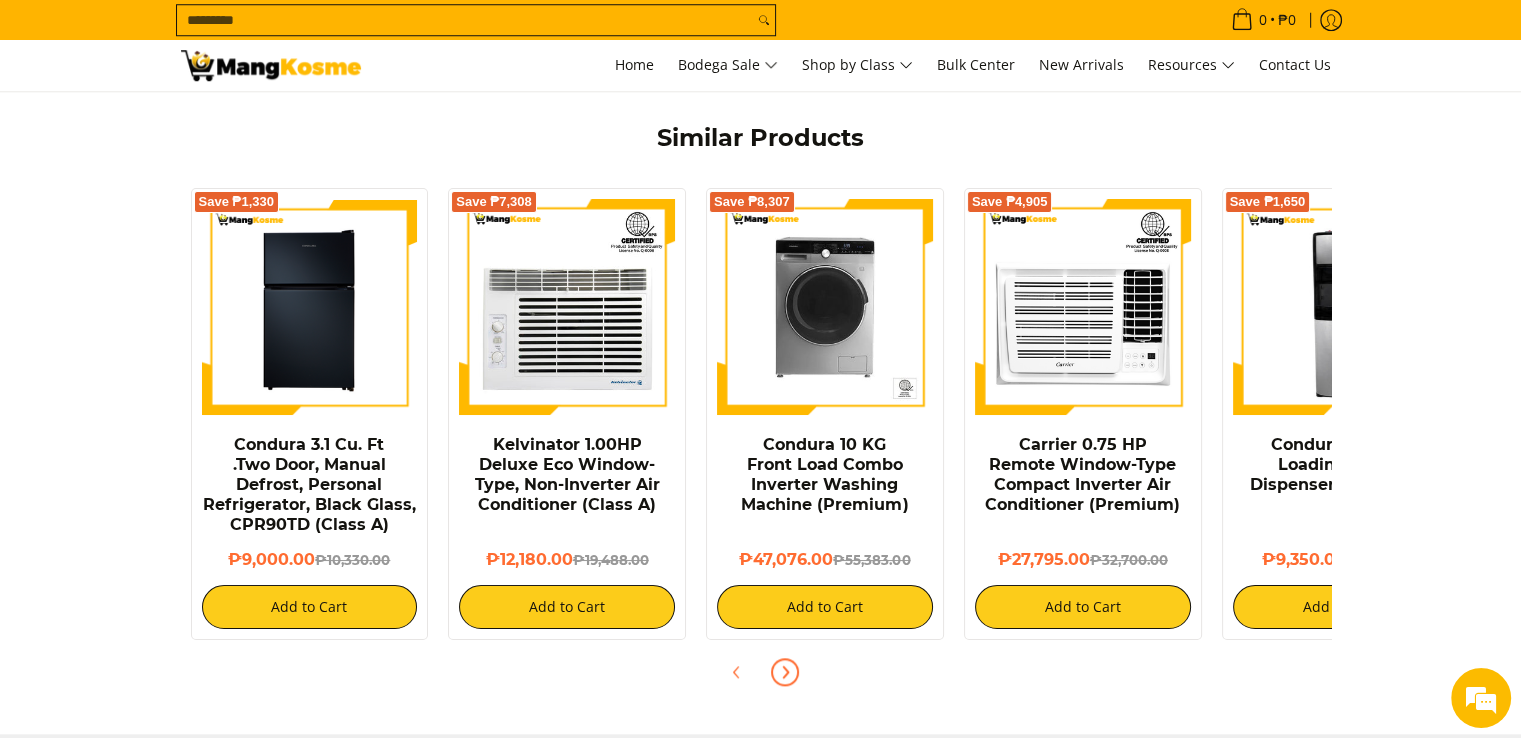 click 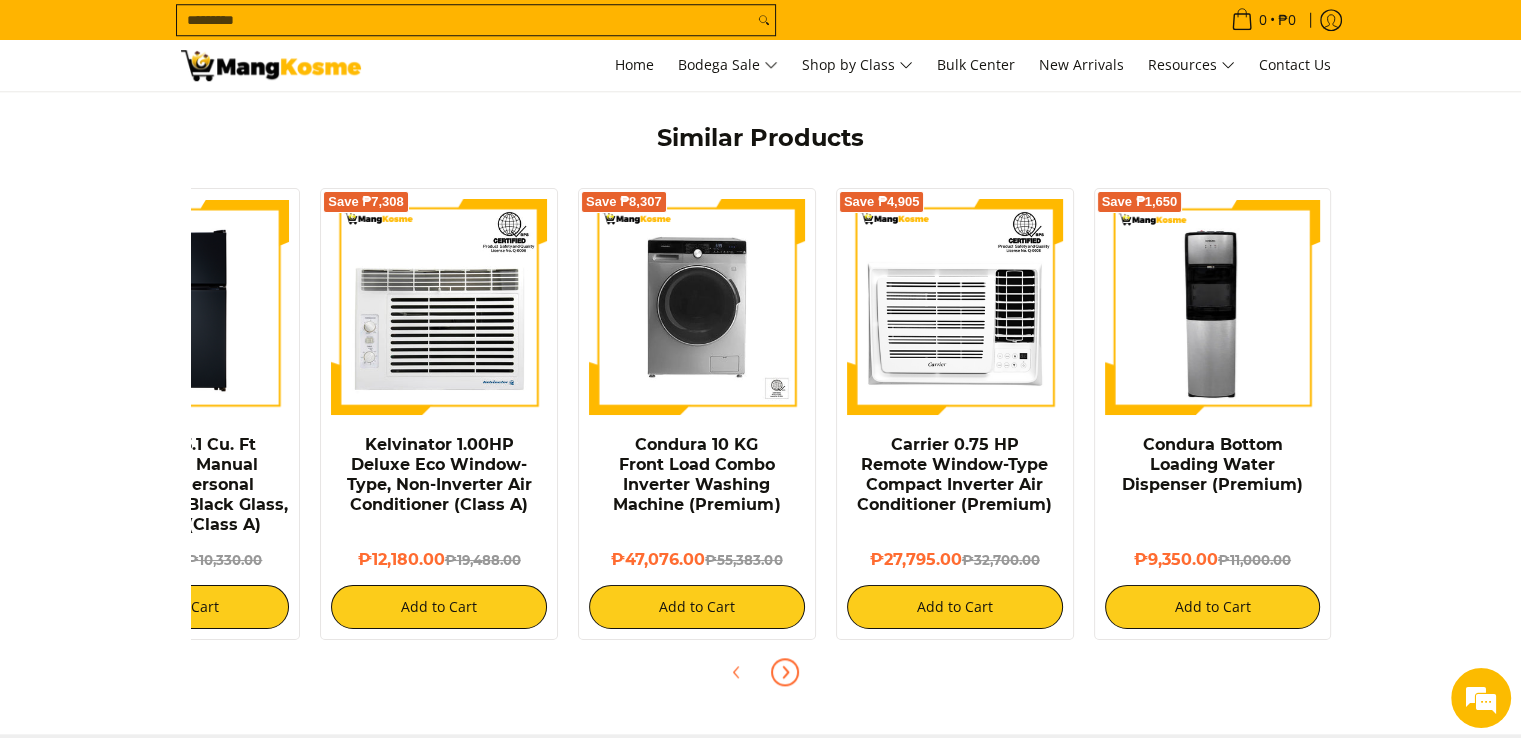 click 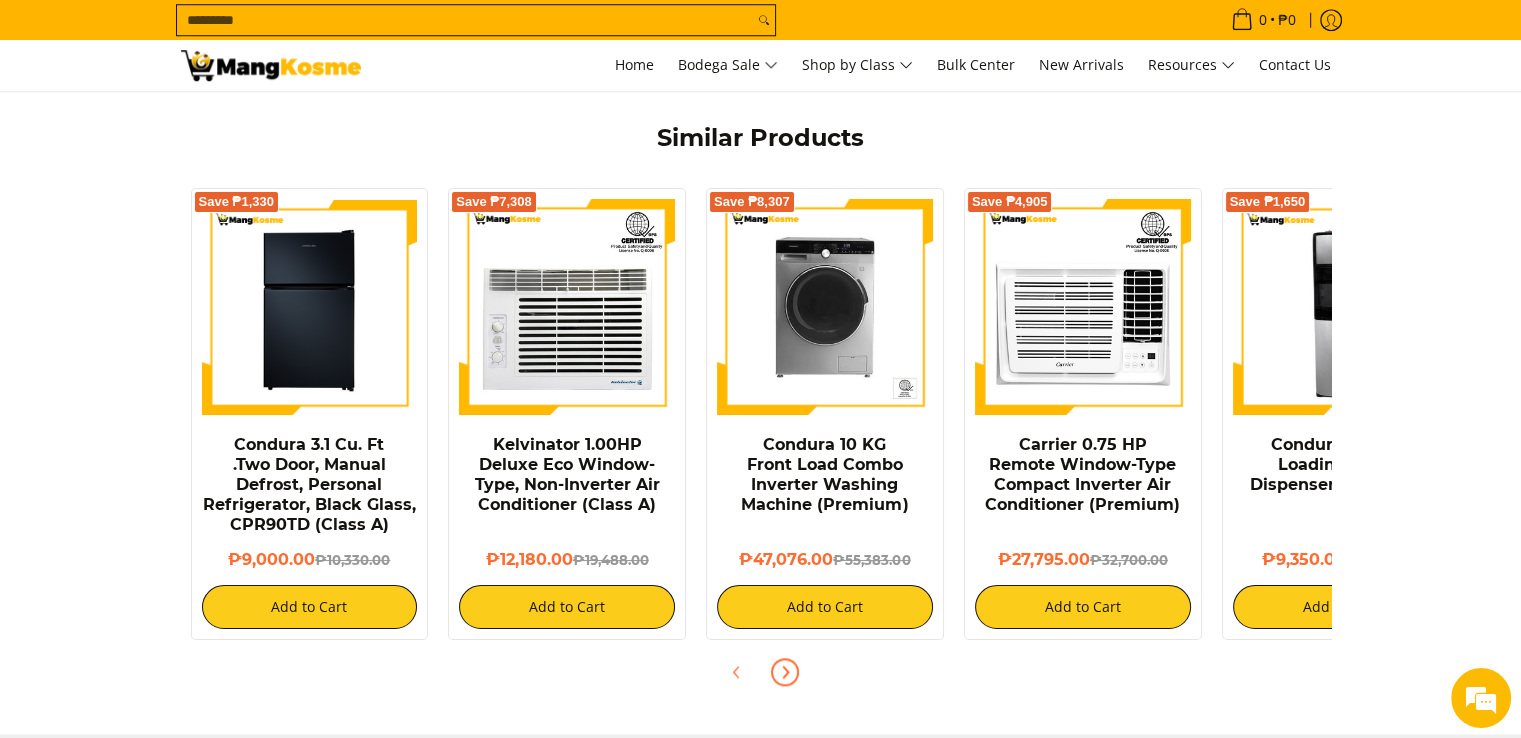 click 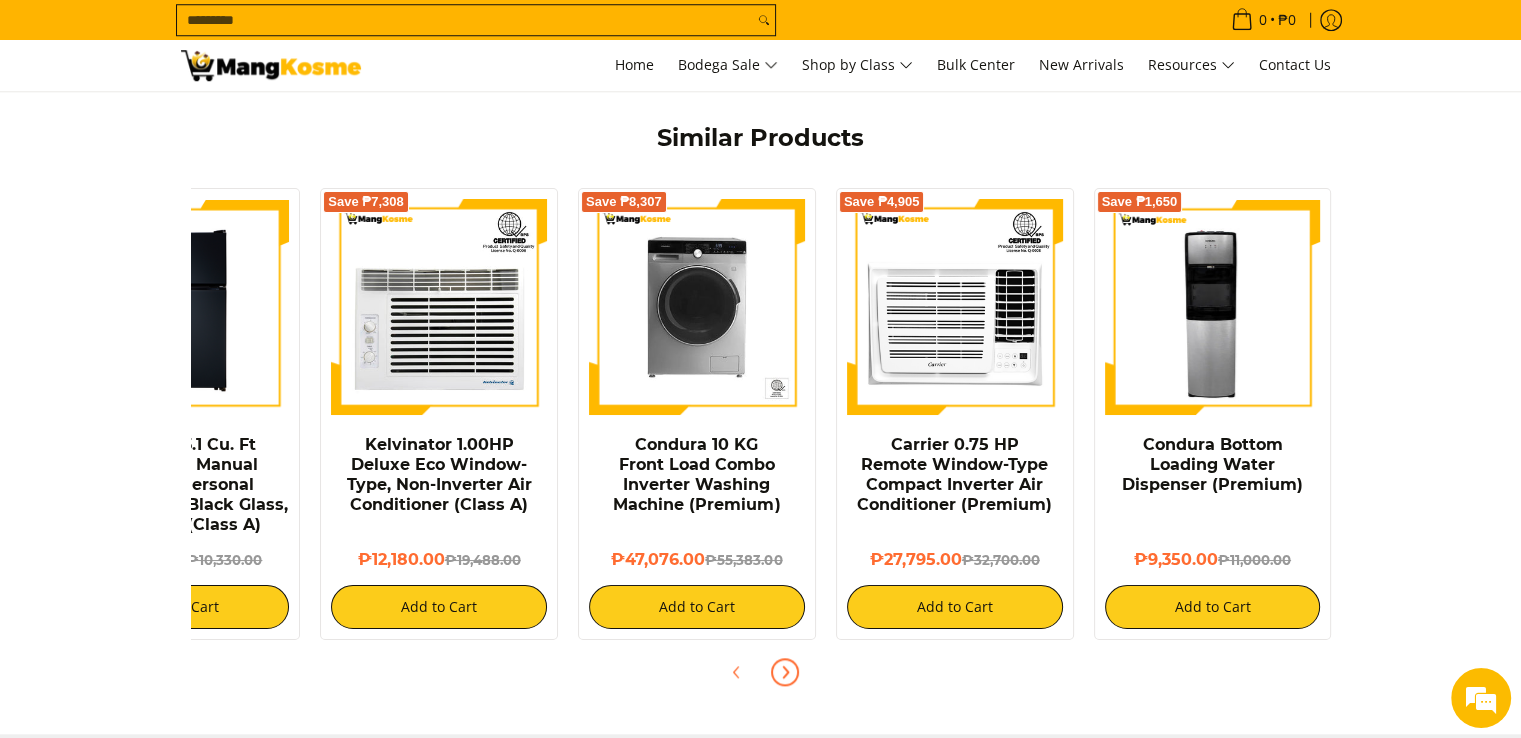 click 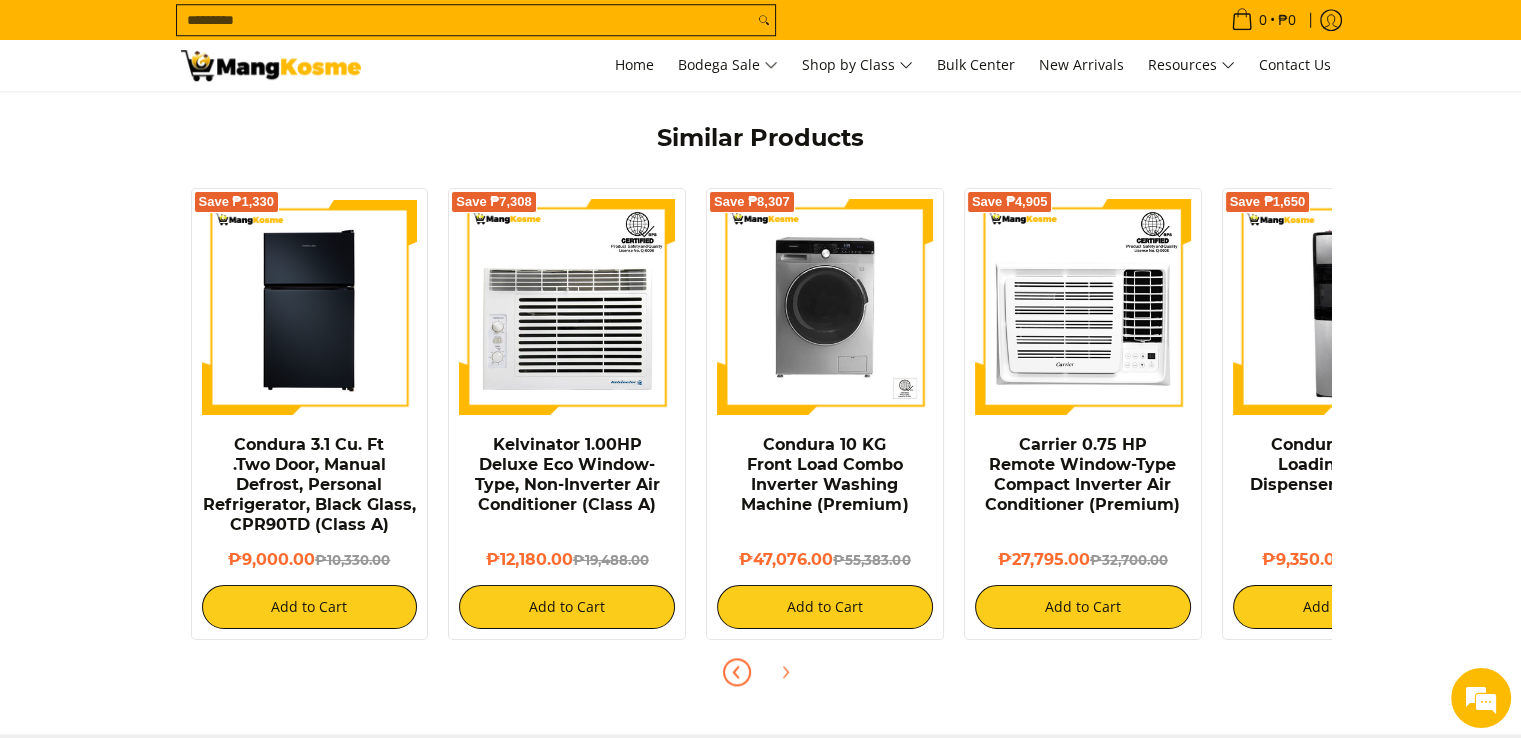 click 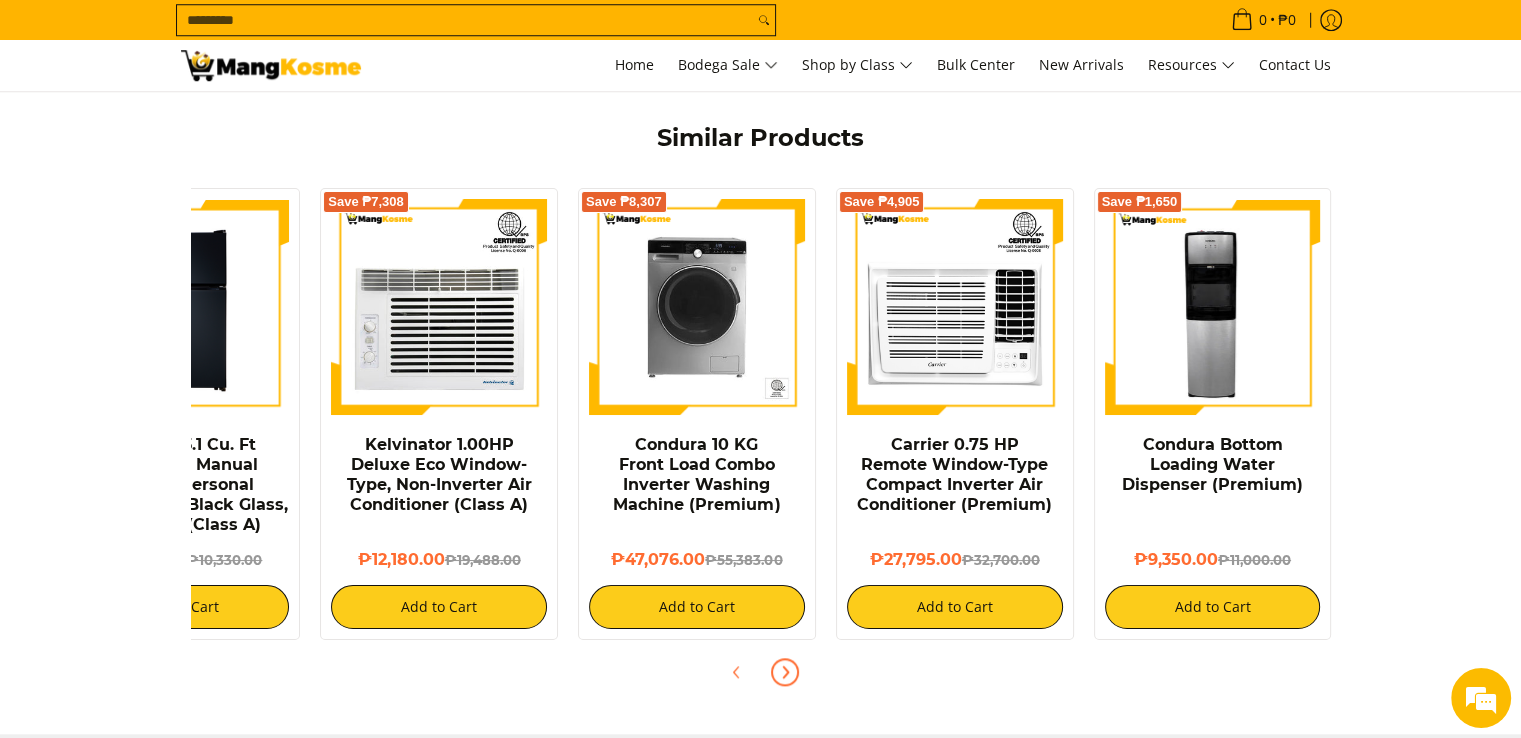 click 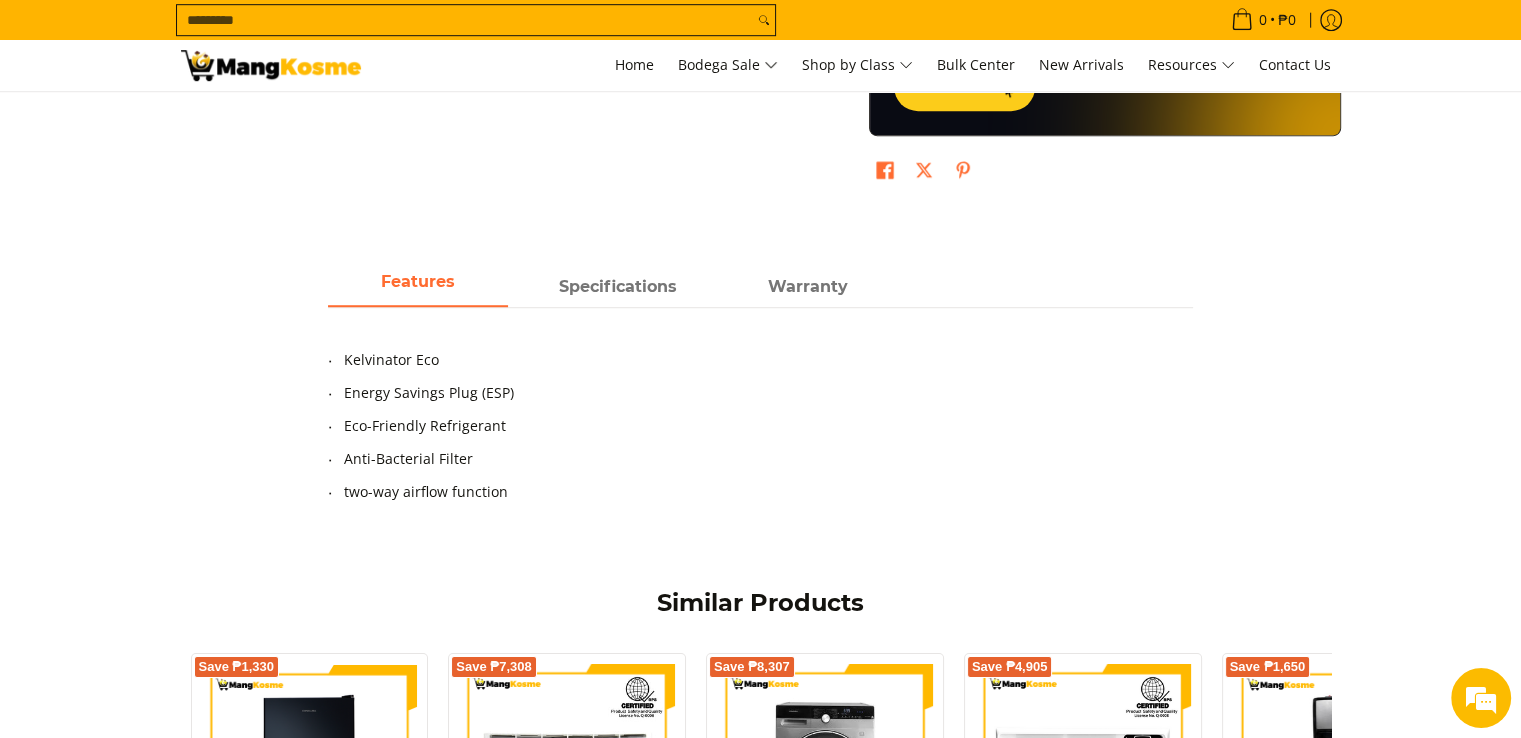 scroll, scrollTop: 1332, scrollLeft: 0, axis: vertical 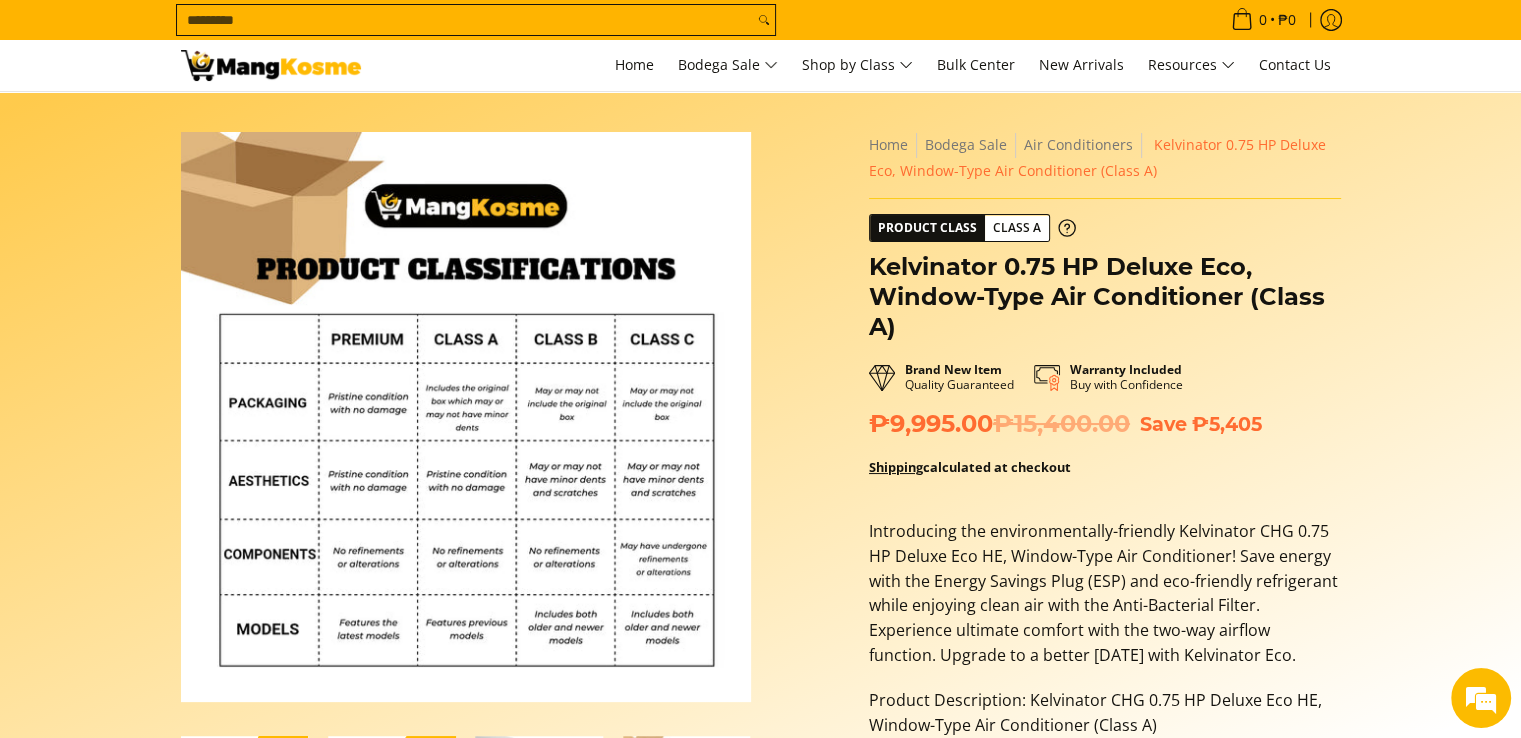 click on "Skip to Main Content
Enable zoom Disable zoom
Enable zoom Disable zoom
Enable zoom Disable zoom
Enable zoom Disable zoom
Enable zoom Disable zoom
Enable zoom Disable zoom" at bounding box center (760, 833) 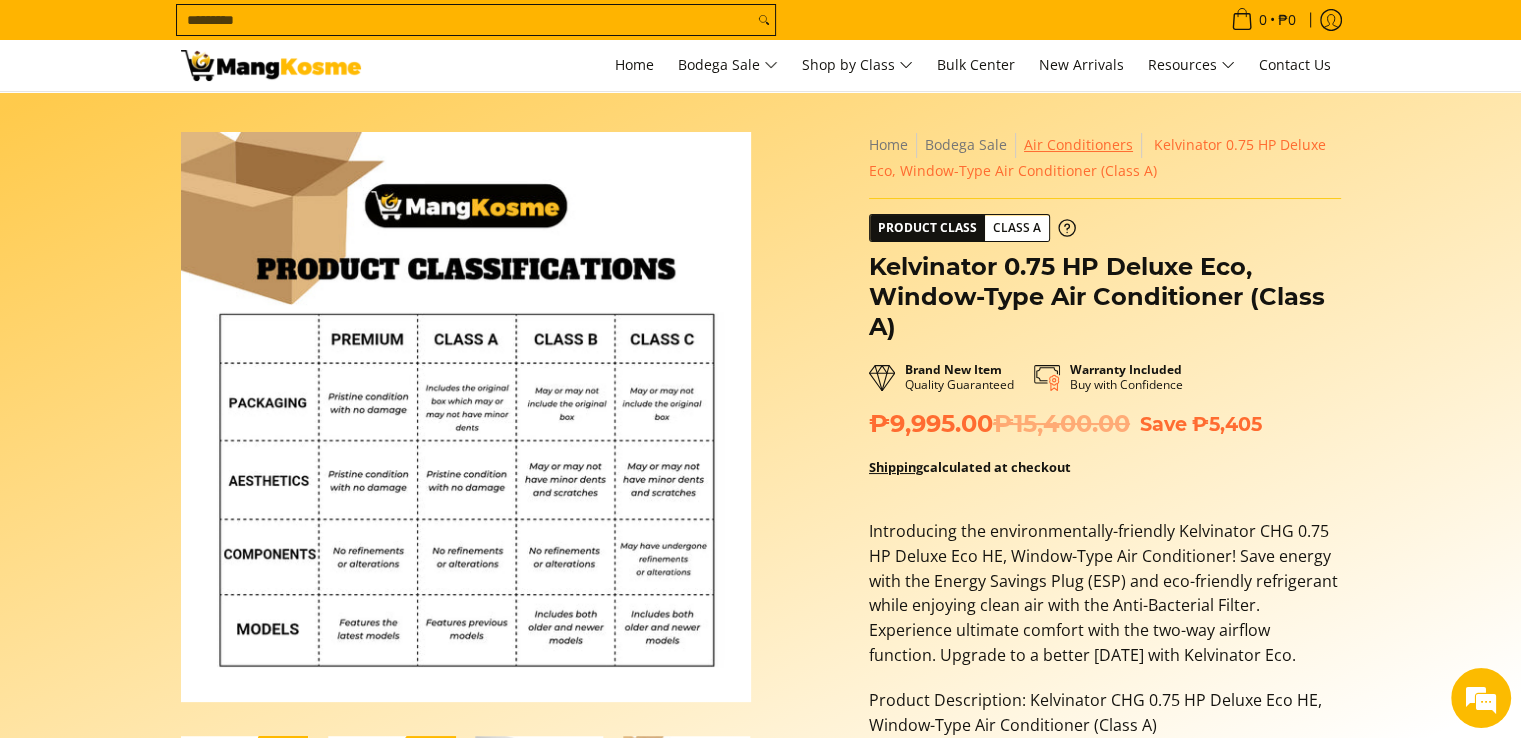 click on "Air Conditioners" at bounding box center (1078, 144) 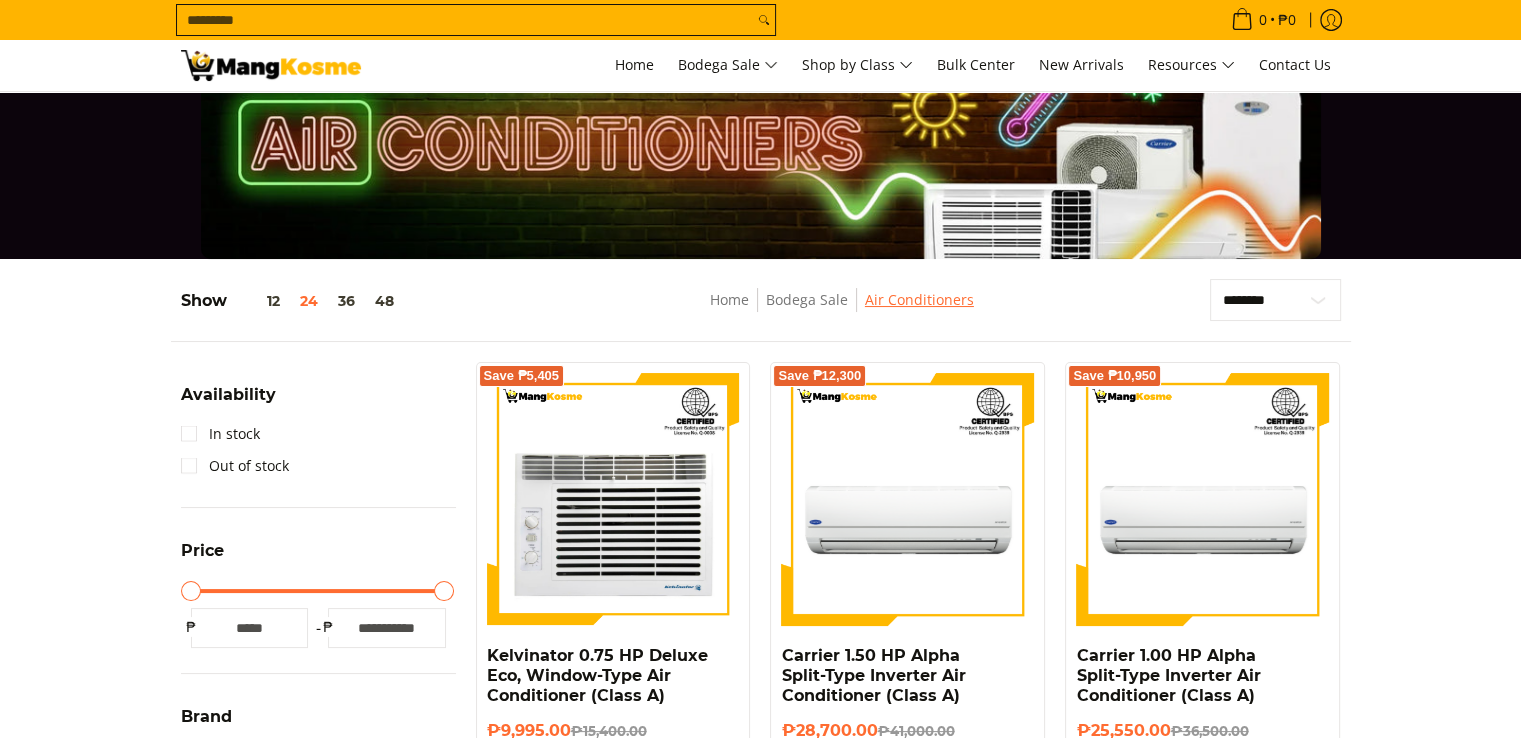 scroll, scrollTop: 200, scrollLeft: 0, axis: vertical 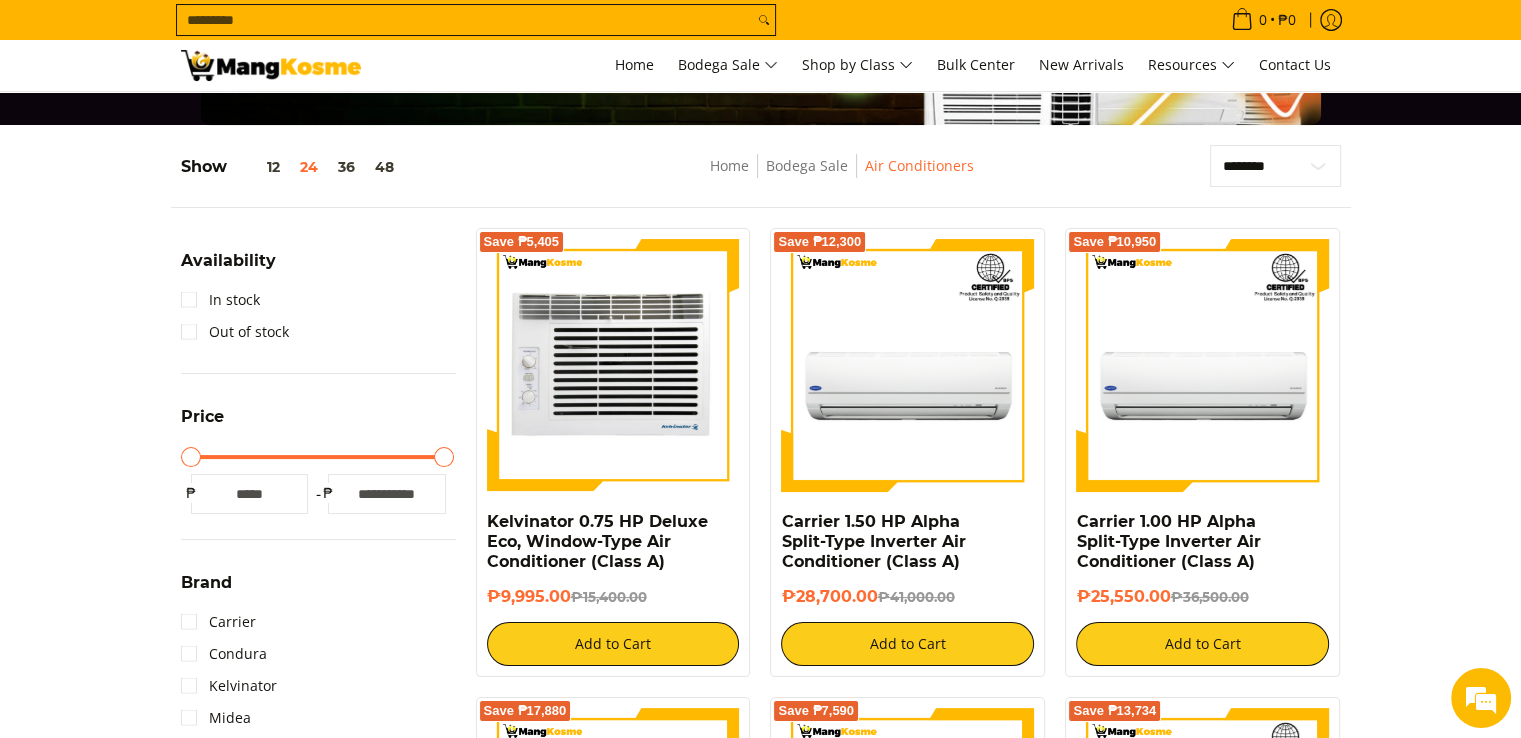 click at bounding box center [613, 365] 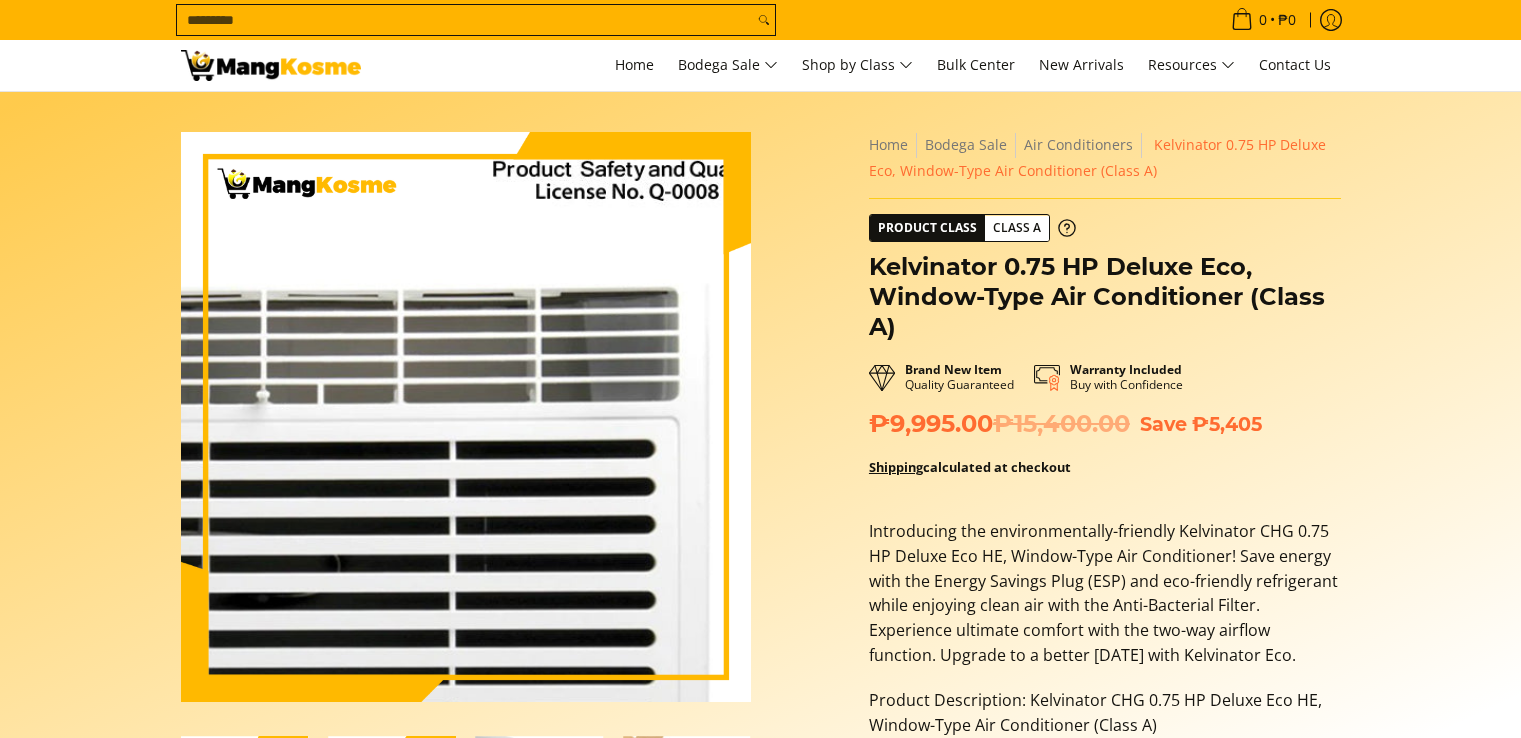 scroll, scrollTop: 0, scrollLeft: 0, axis: both 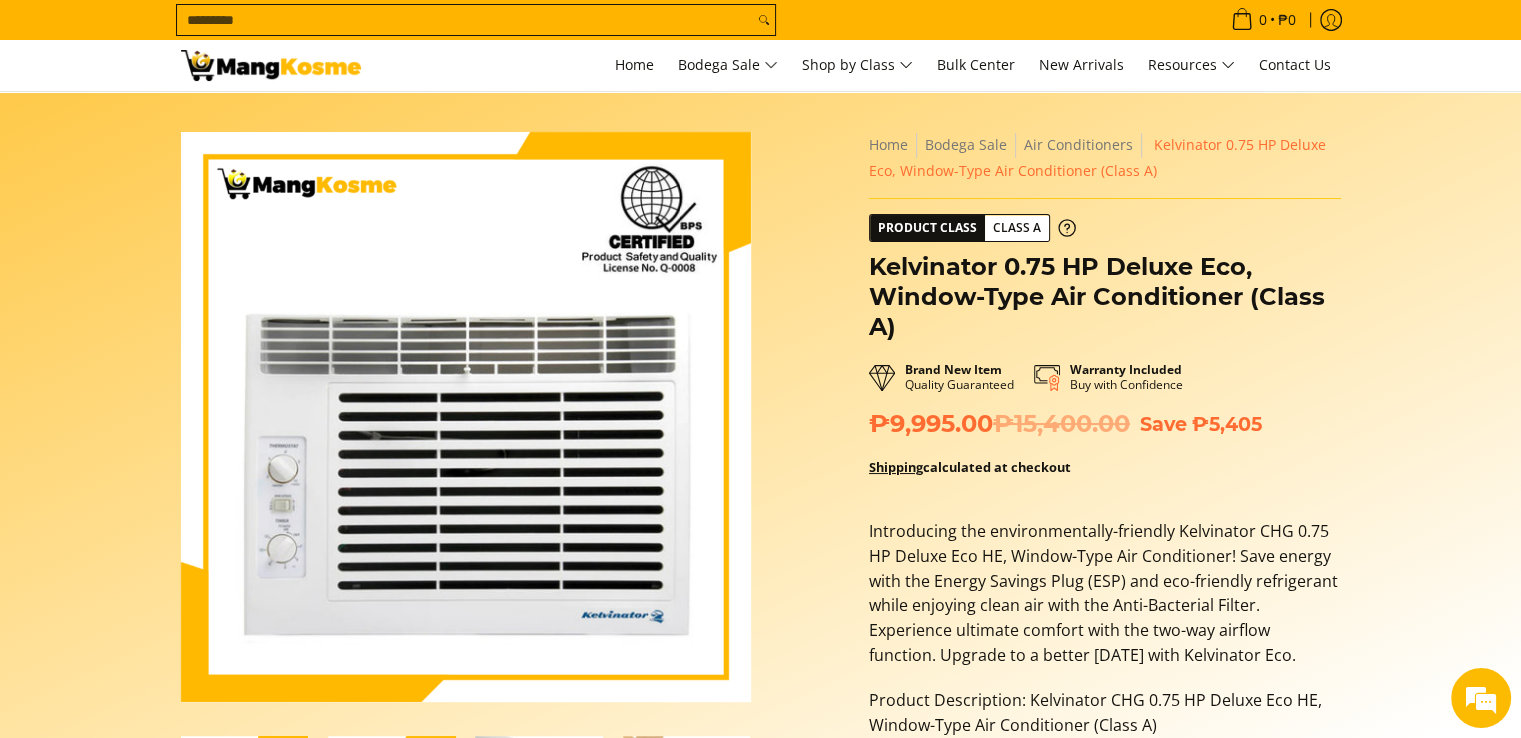 click on "Skip to Main Content
Enable zoom Disable zoom
Enable zoom Disable zoom
Enable zoom Disable zoom
Enable zoom Disable zoom
Enable zoom Disable zoom
Enable zoom Disable zoom" at bounding box center [760, 833] 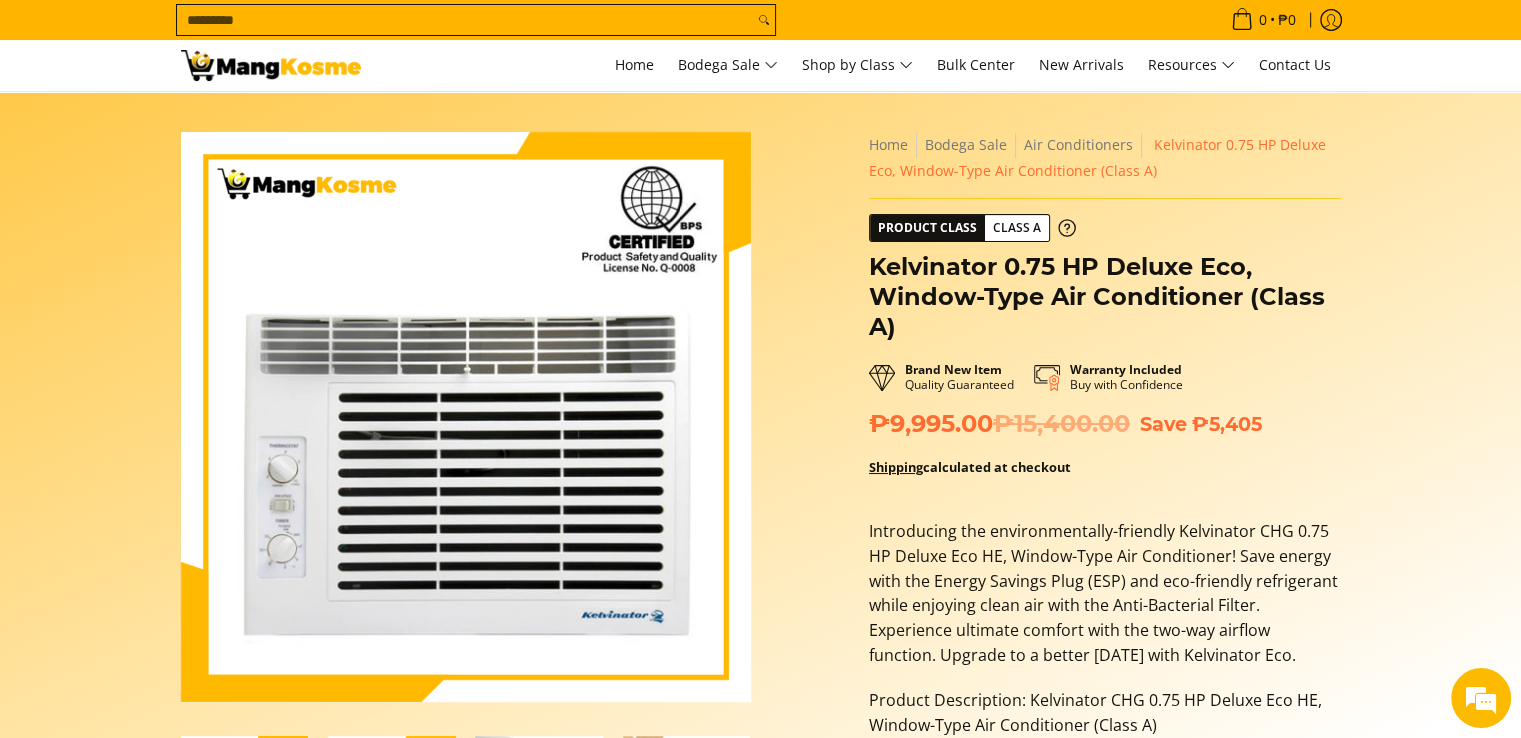 scroll, scrollTop: 0, scrollLeft: 0, axis: both 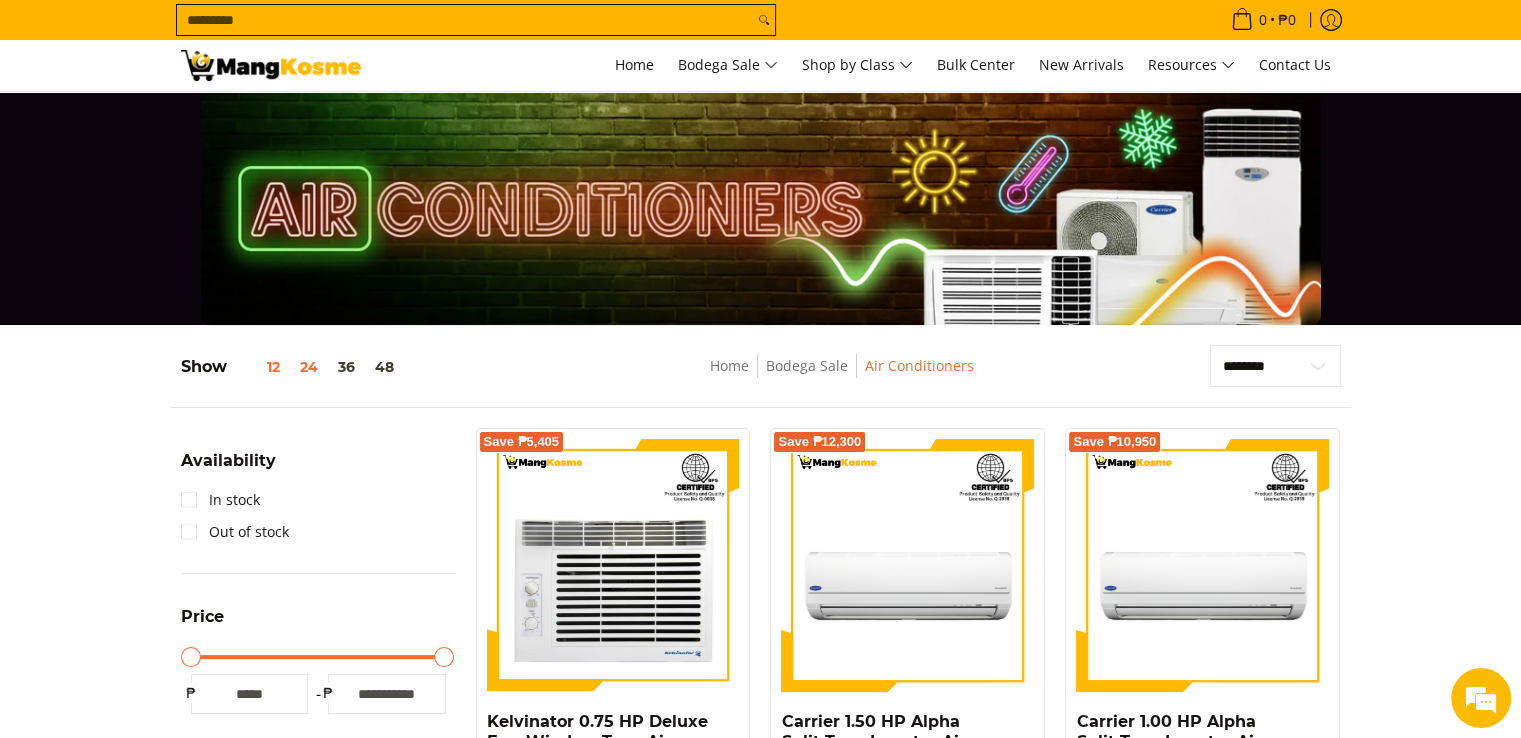 click on "12" at bounding box center [258, 367] 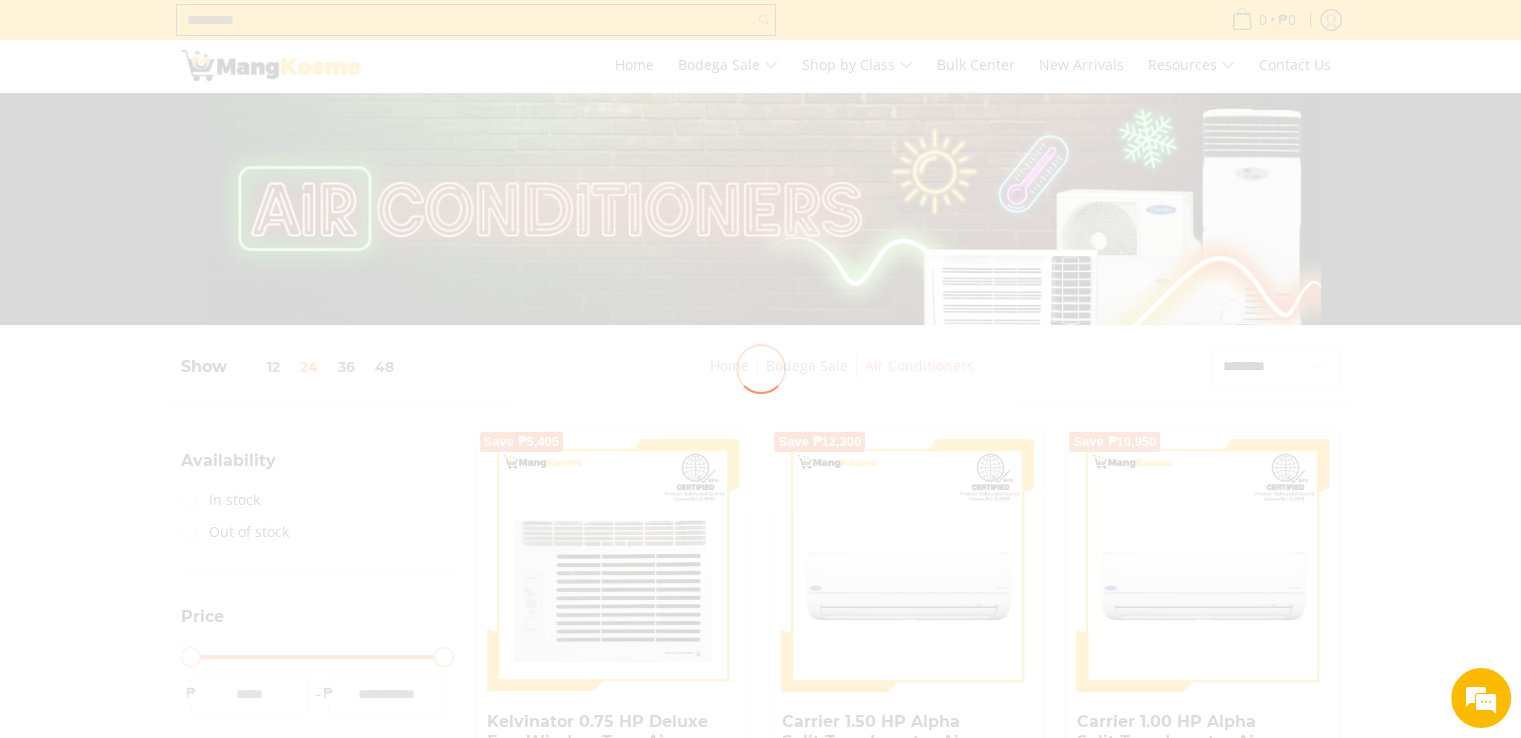 scroll, scrollTop: 0, scrollLeft: 0, axis: both 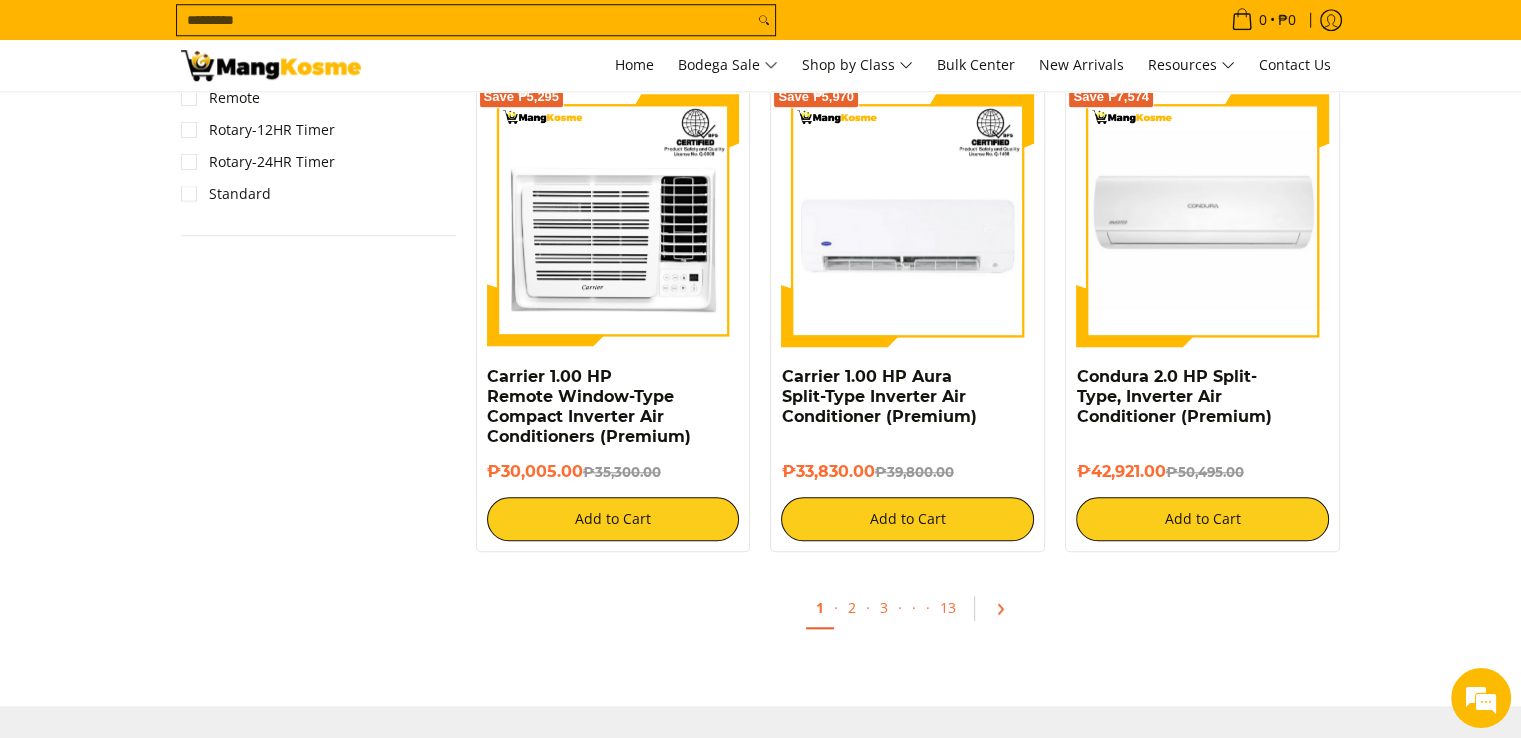 click at bounding box center [997, 609] 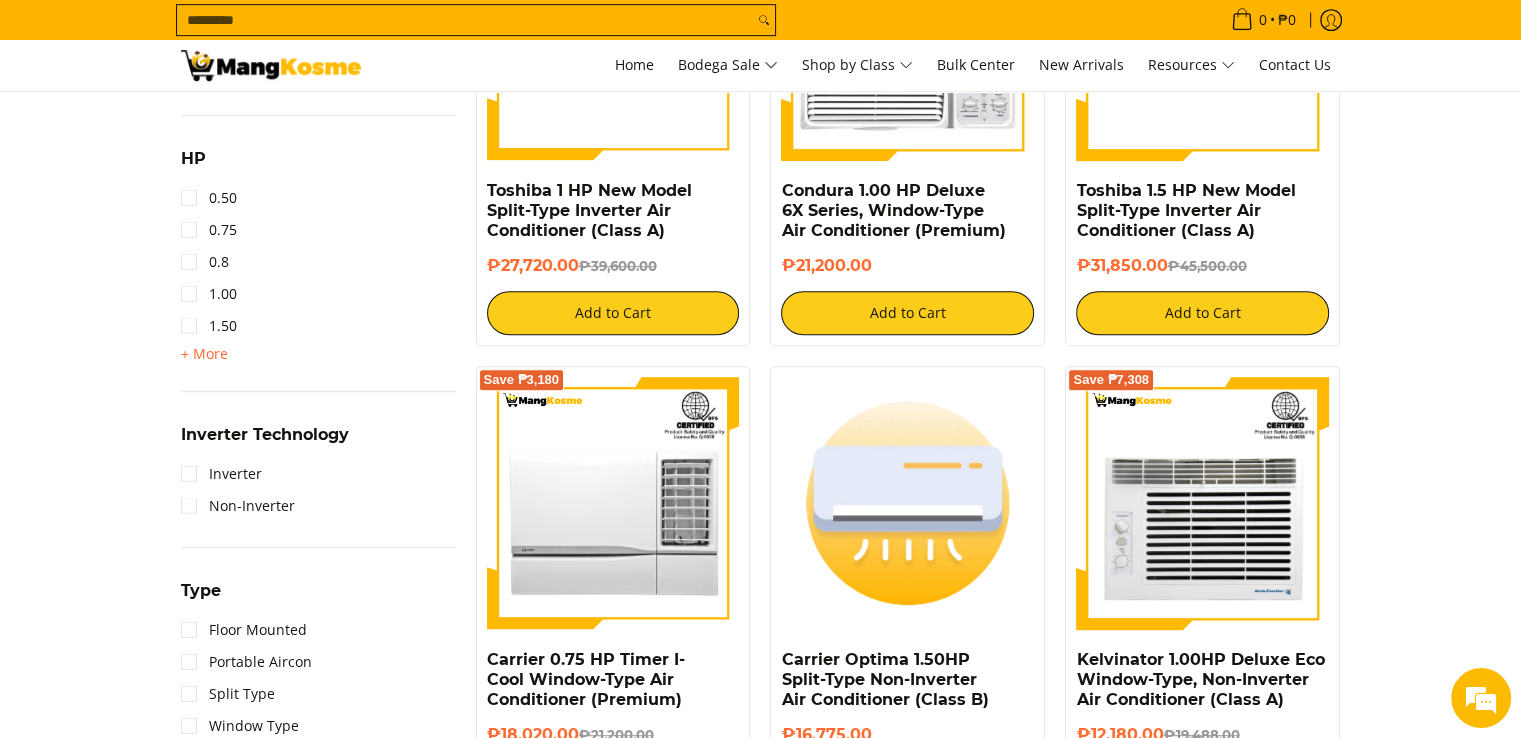 scroll, scrollTop: 1100, scrollLeft: 0, axis: vertical 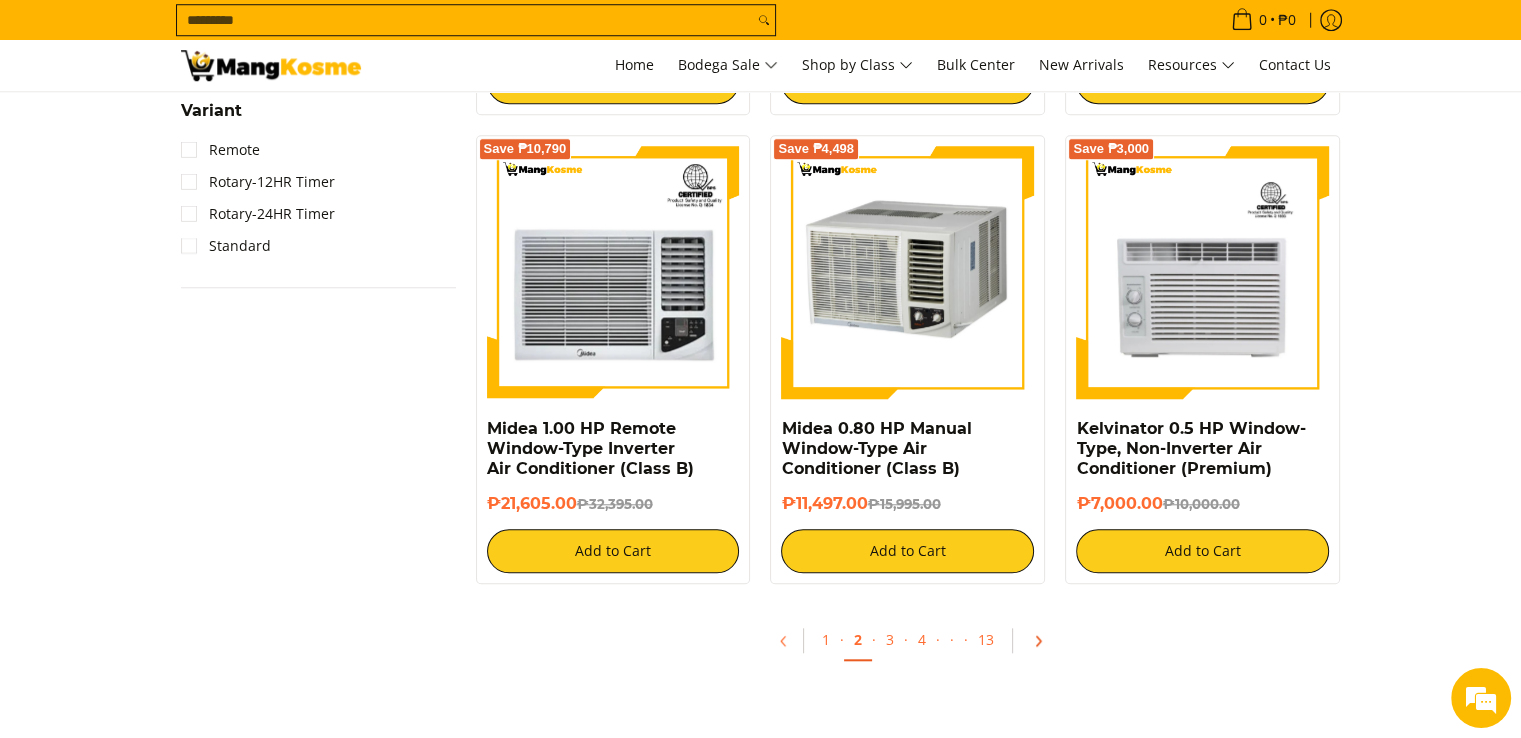 click 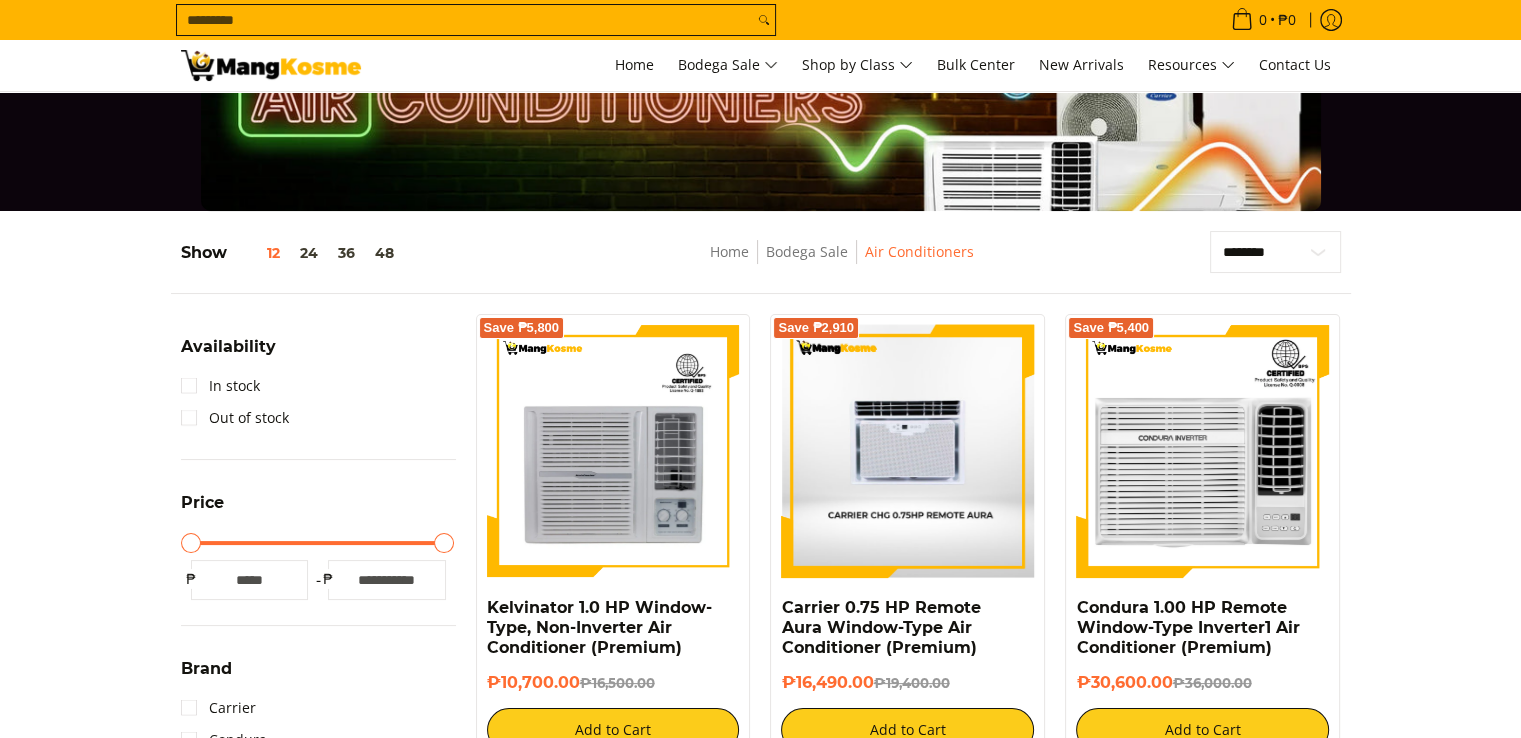 scroll, scrollTop: 300, scrollLeft: 0, axis: vertical 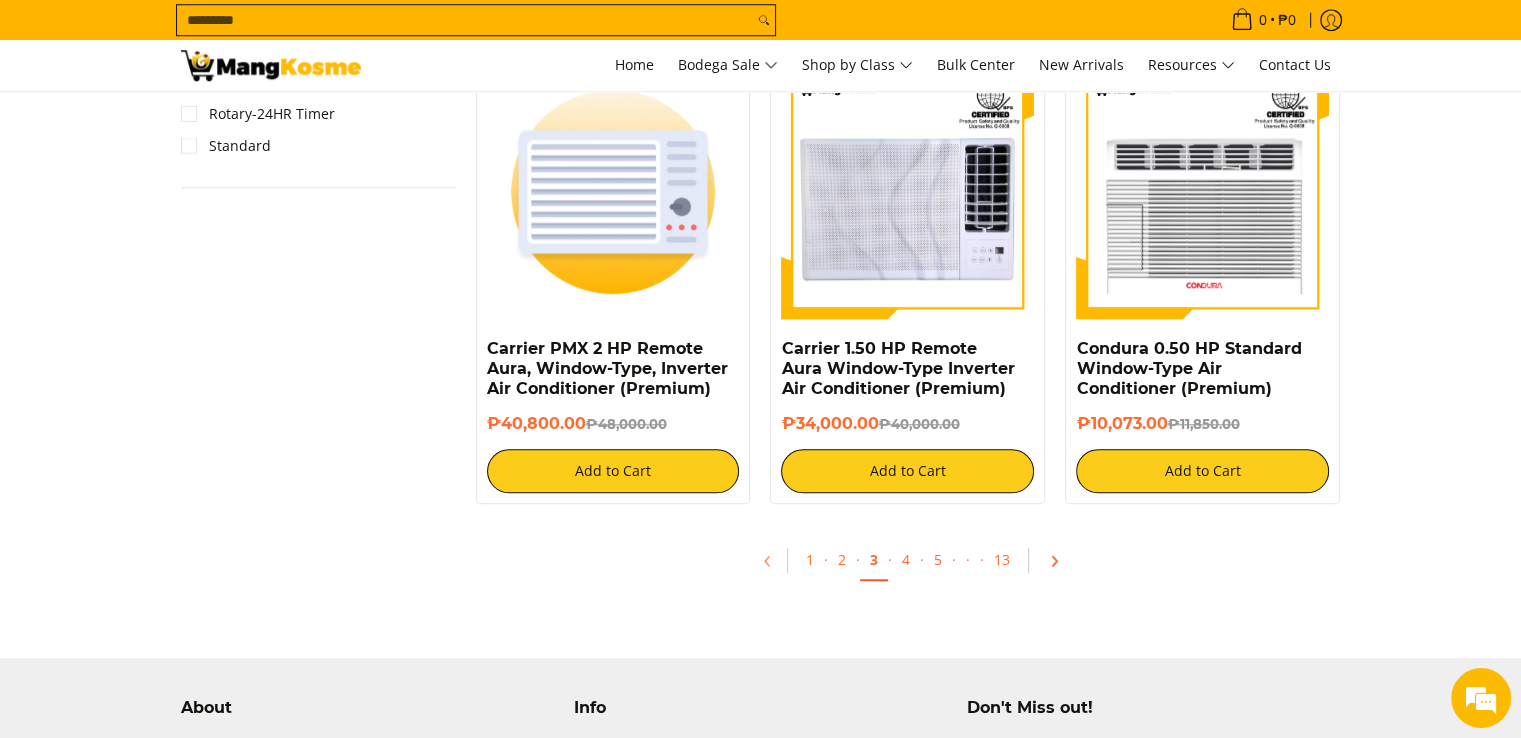 click 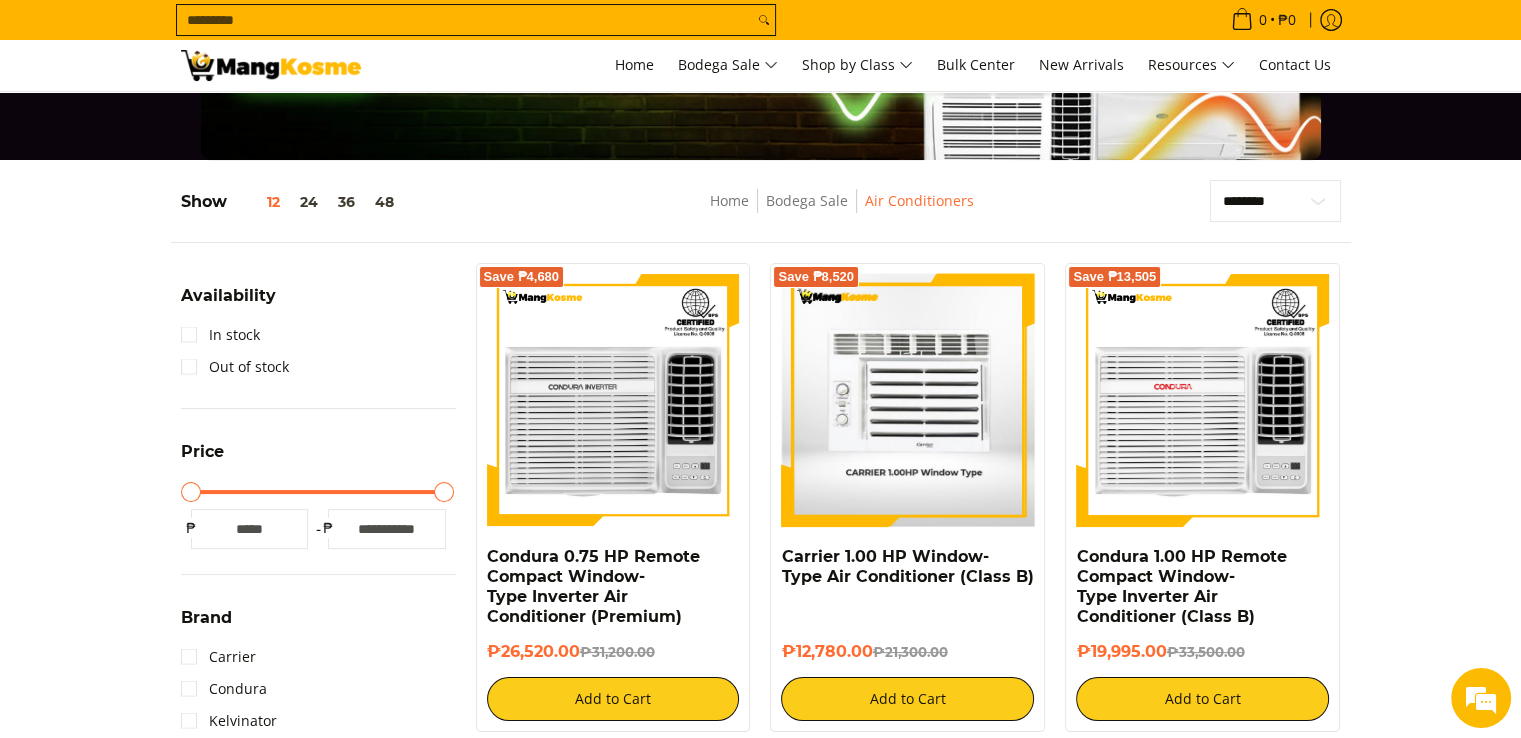 scroll, scrollTop: 200, scrollLeft: 0, axis: vertical 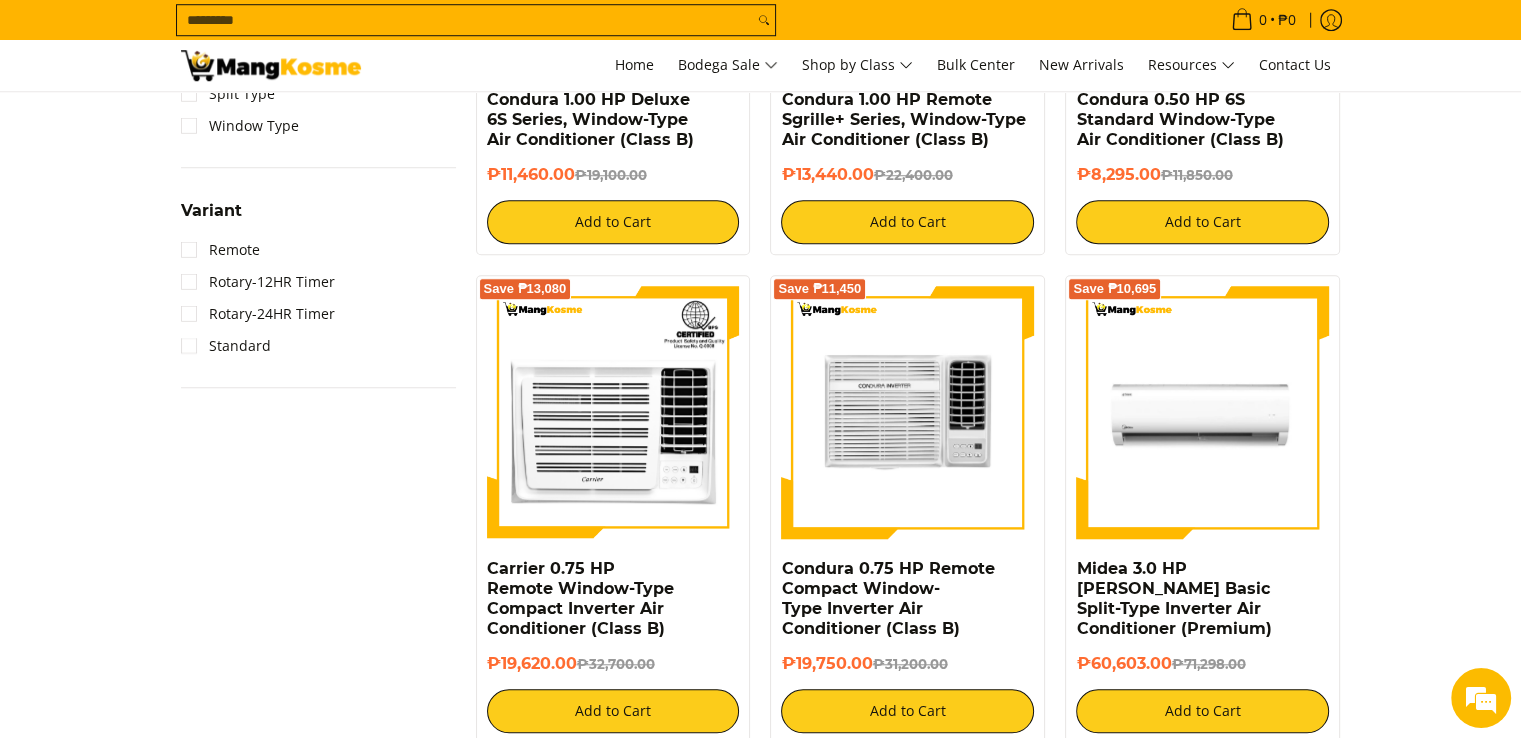 click at bounding box center [907, 412] 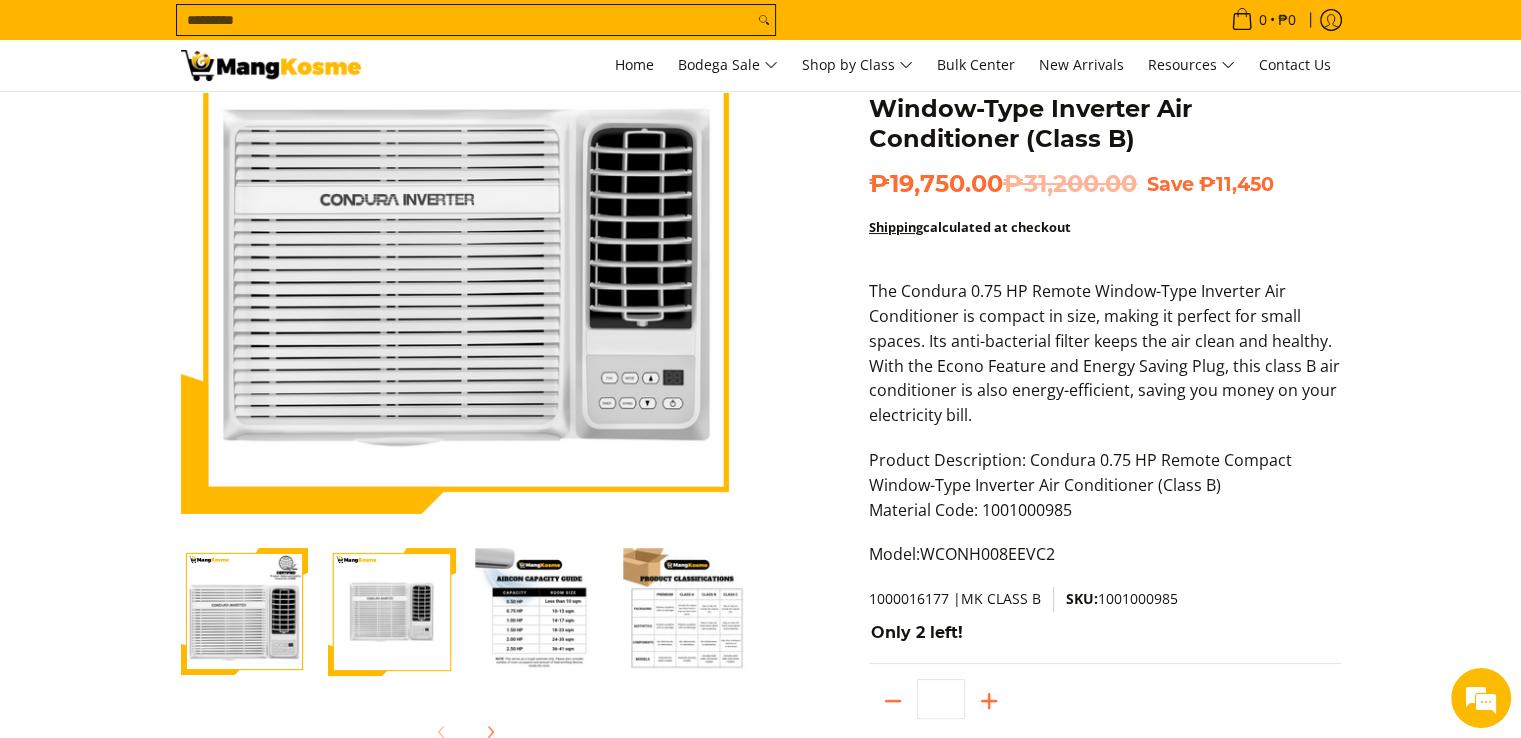 scroll, scrollTop: 200, scrollLeft: 0, axis: vertical 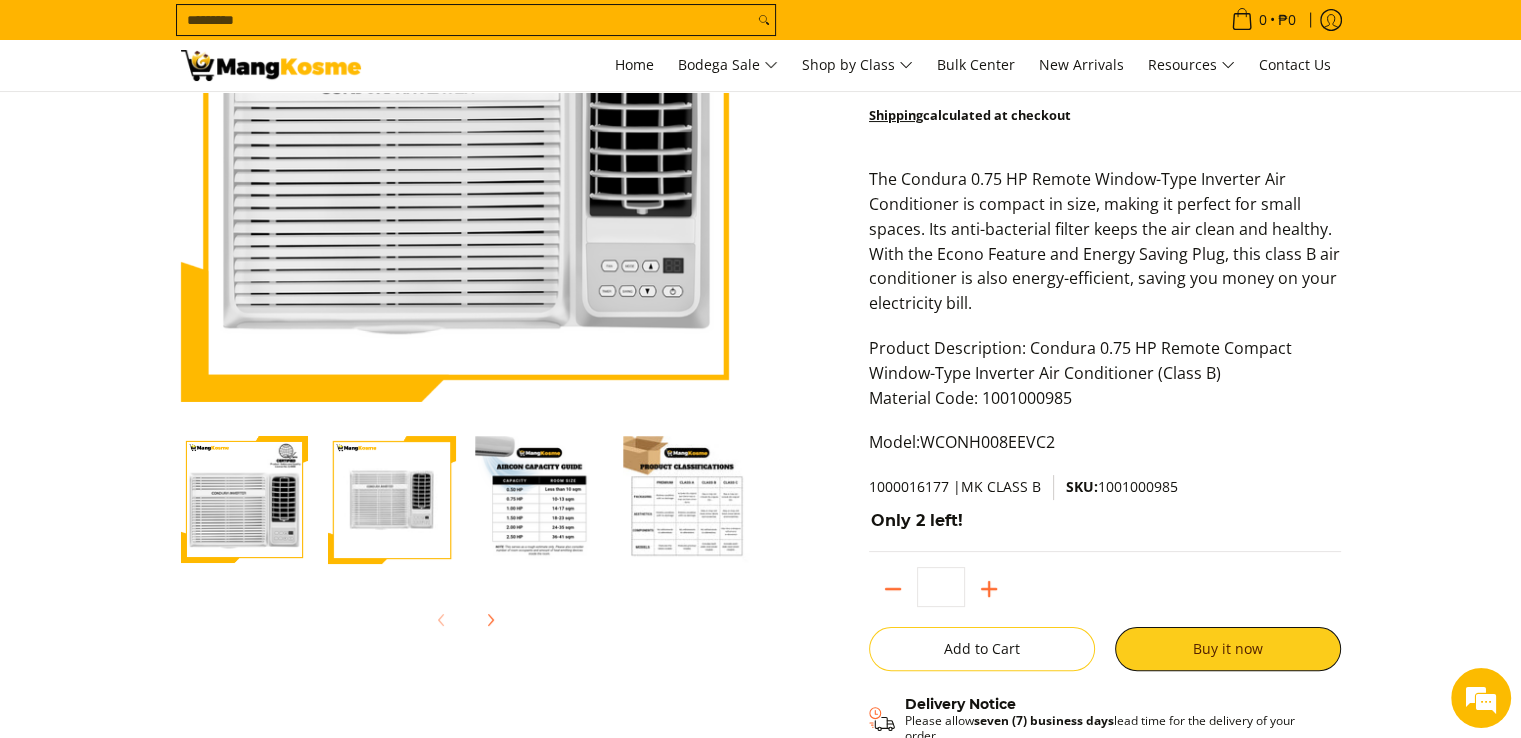 click at bounding box center (392, 499) 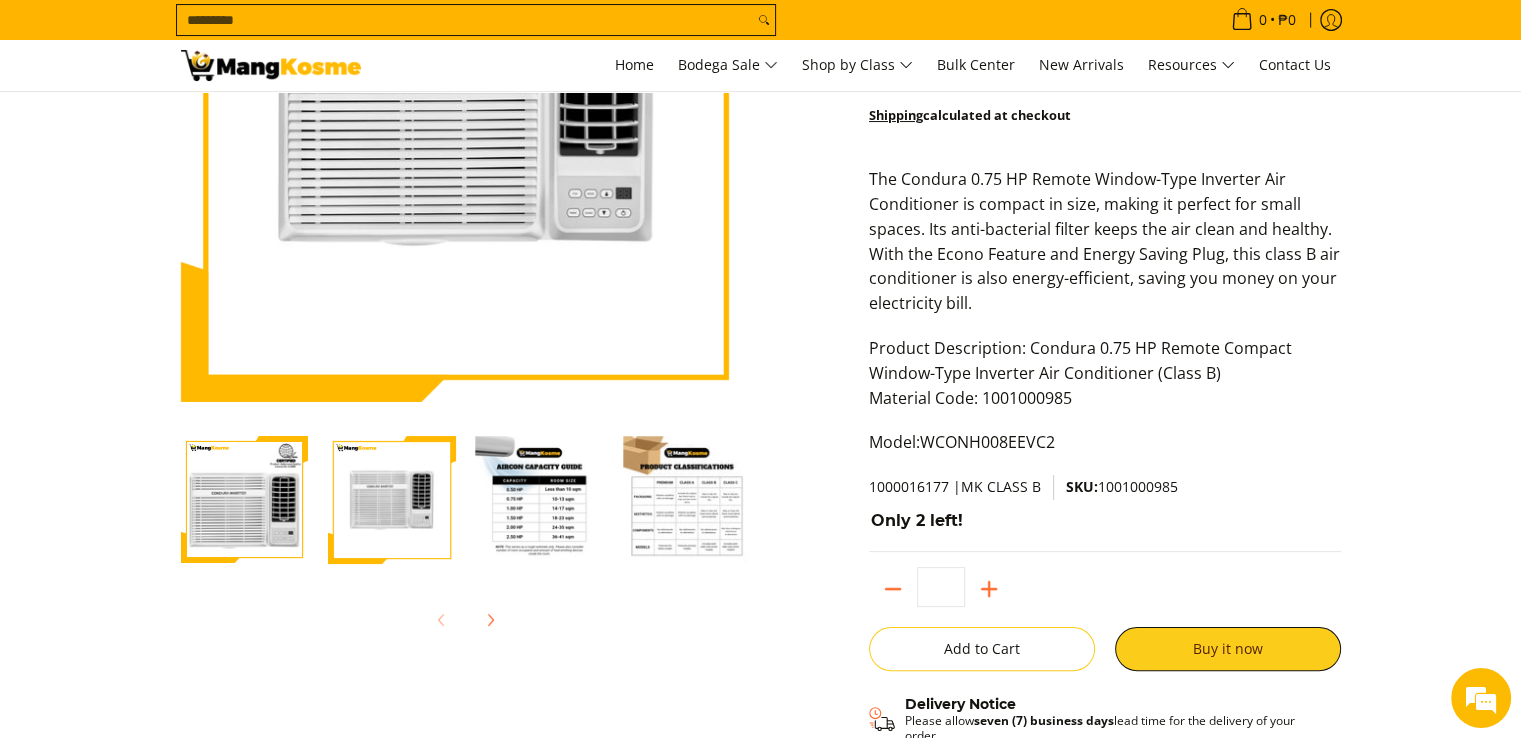 click at bounding box center (245, 500) 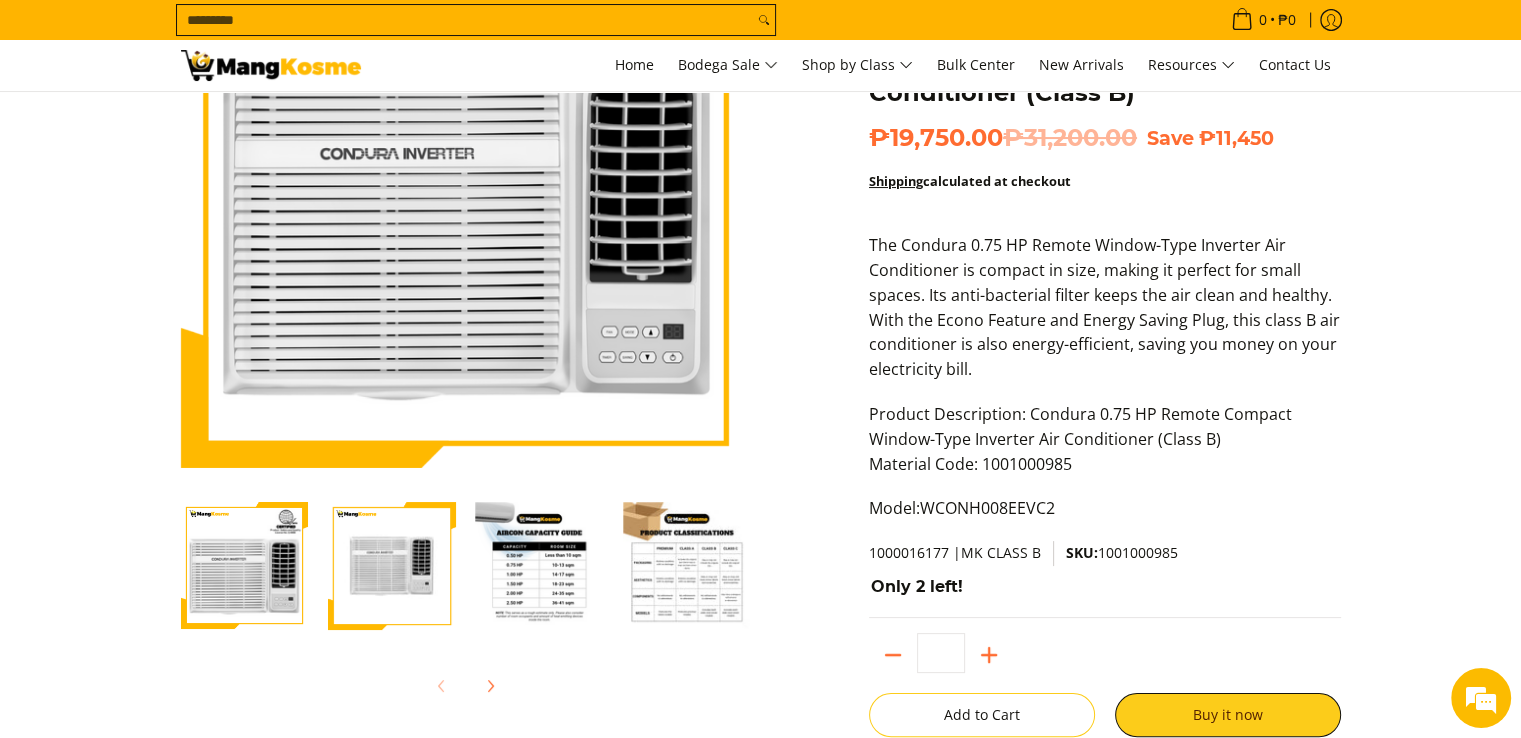 scroll, scrollTop: 200, scrollLeft: 0, axis: vertical 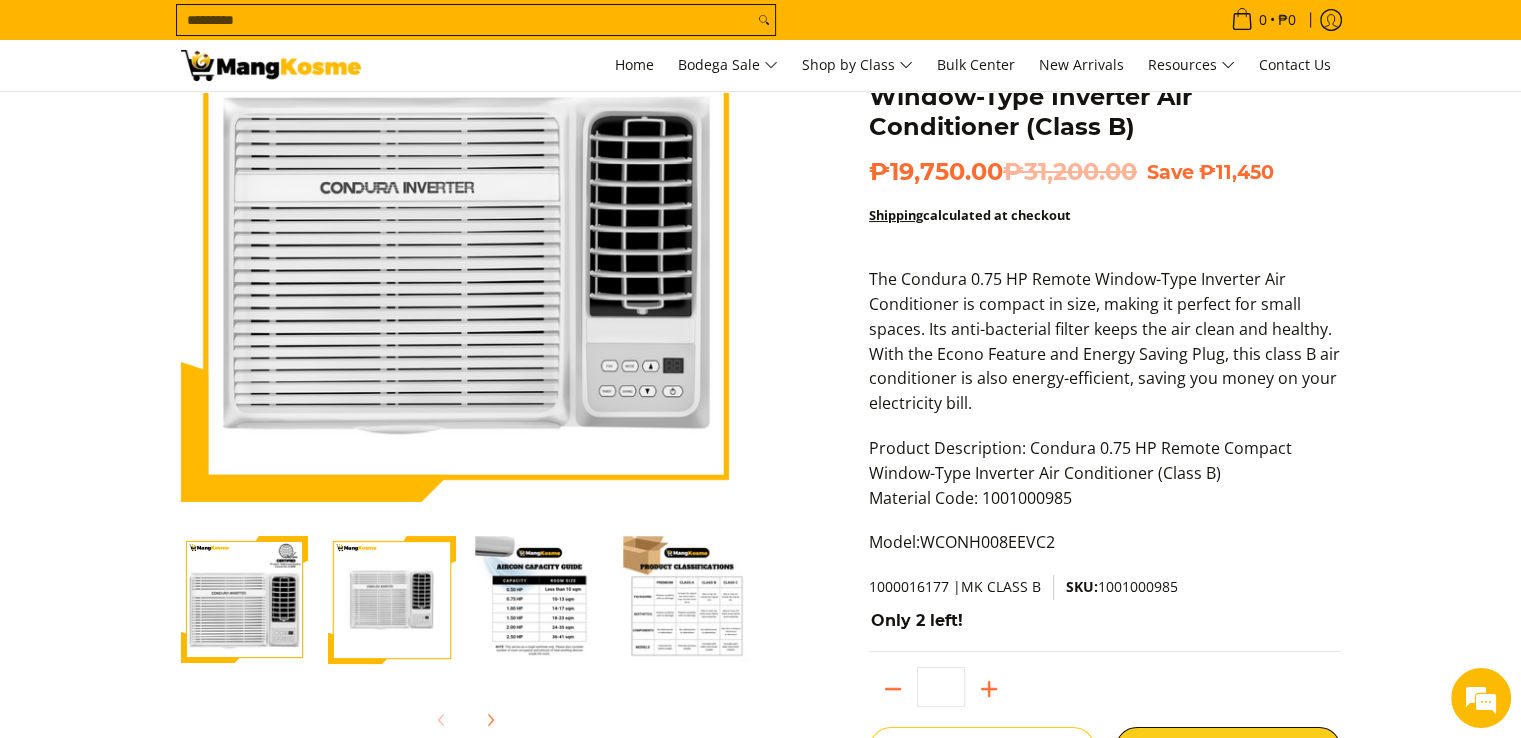 click at bounding box center [392, 599] 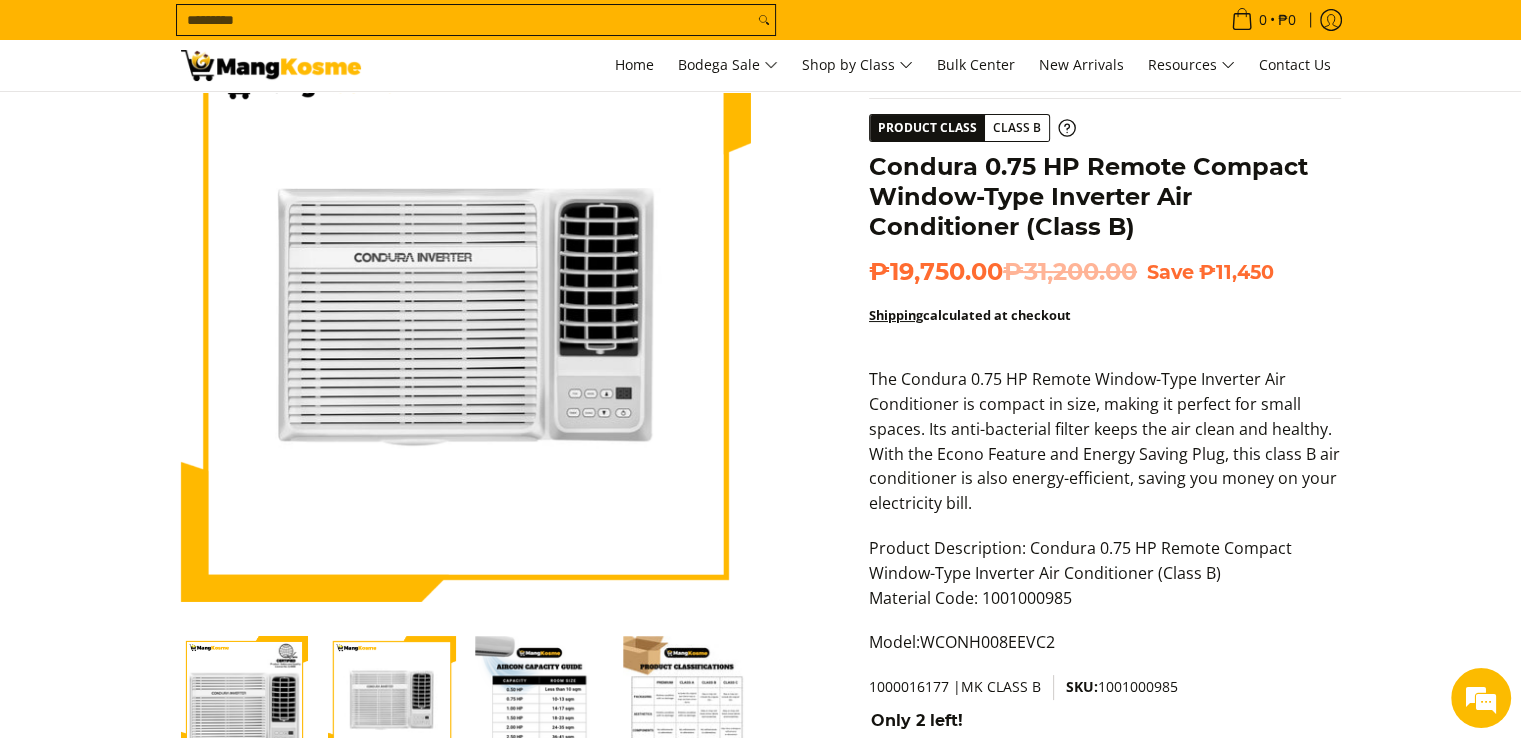scroll, scrollTop: 200, scrollLeft: 0, axis: vertical 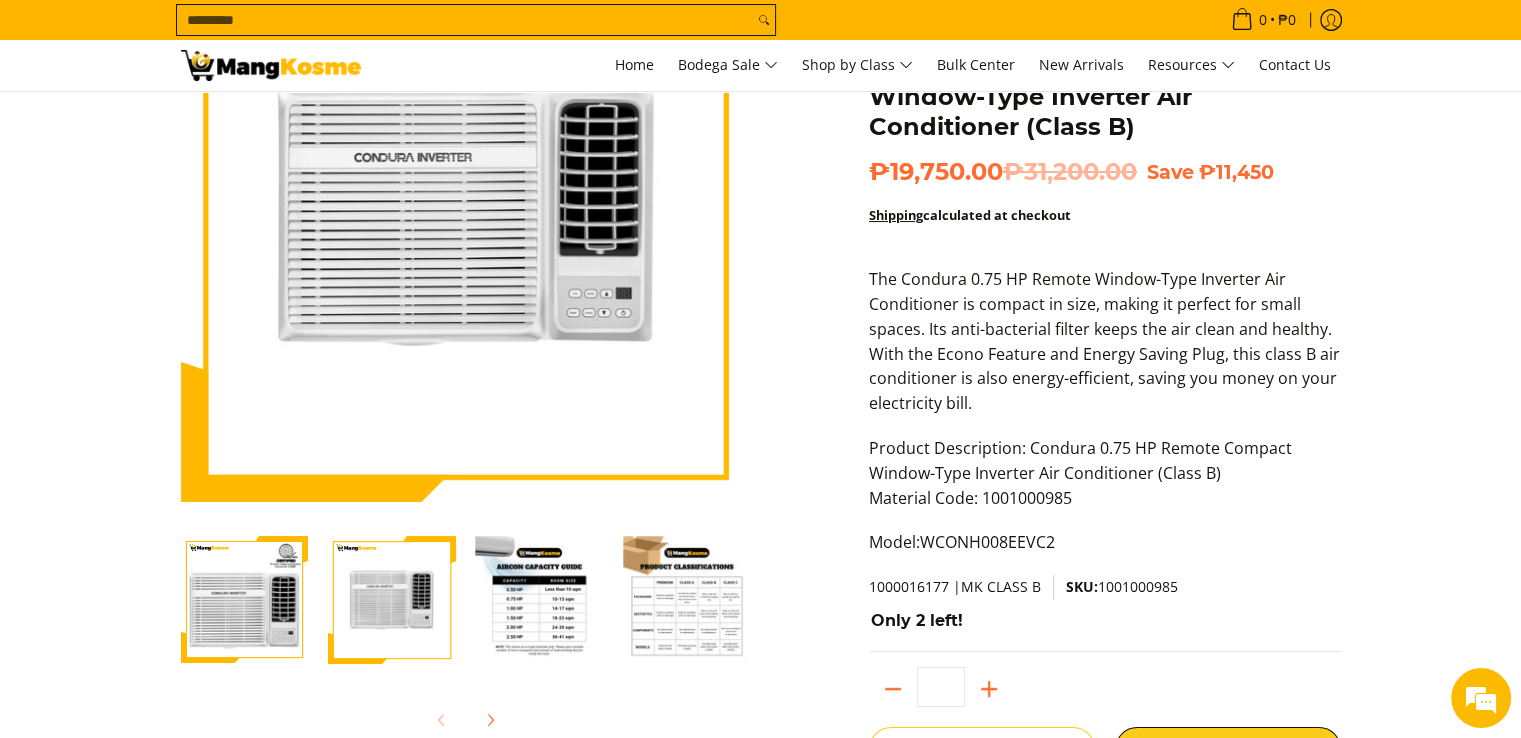 click at bounding box center (540, 600) 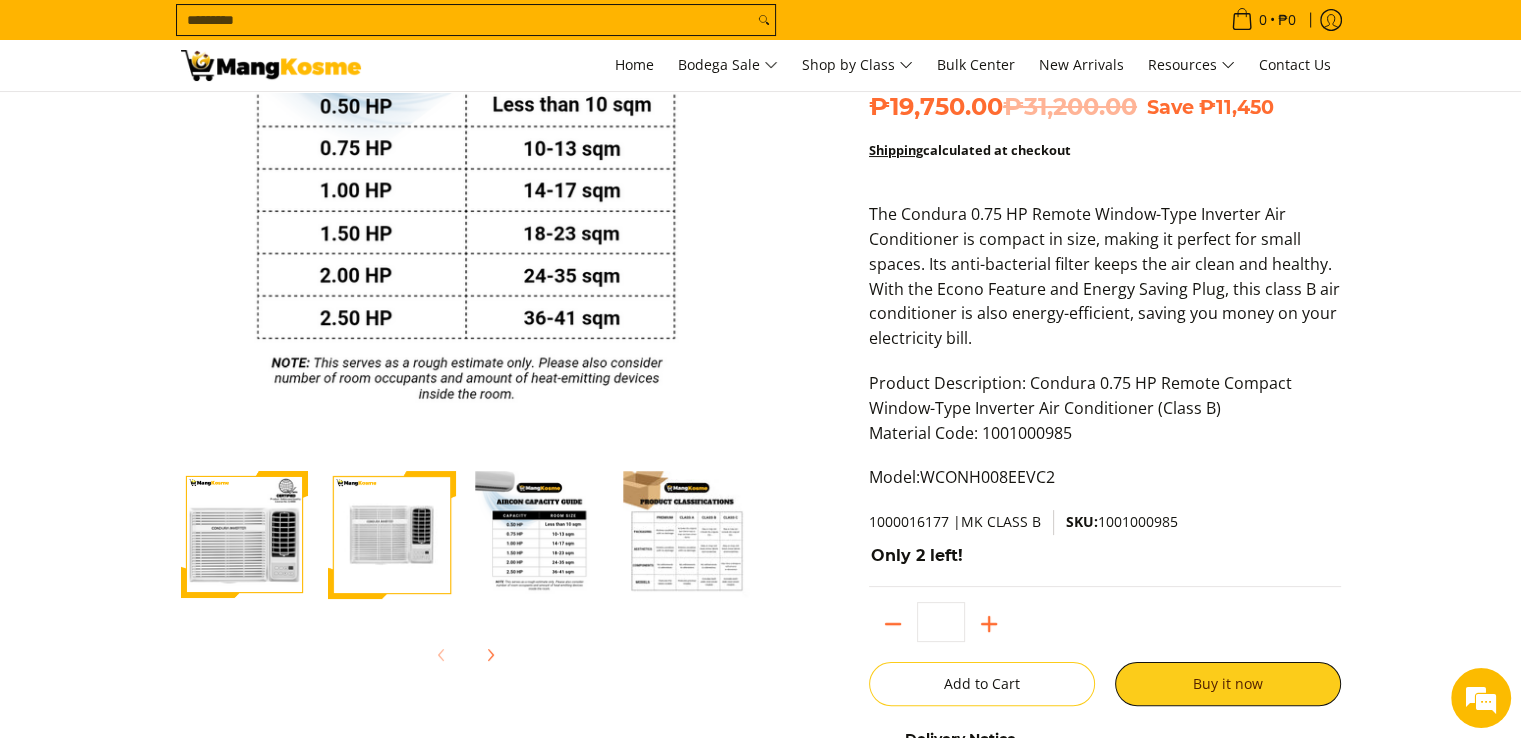 scroll, scrollTop: 300, scrollLeft: 0, axis: vertical 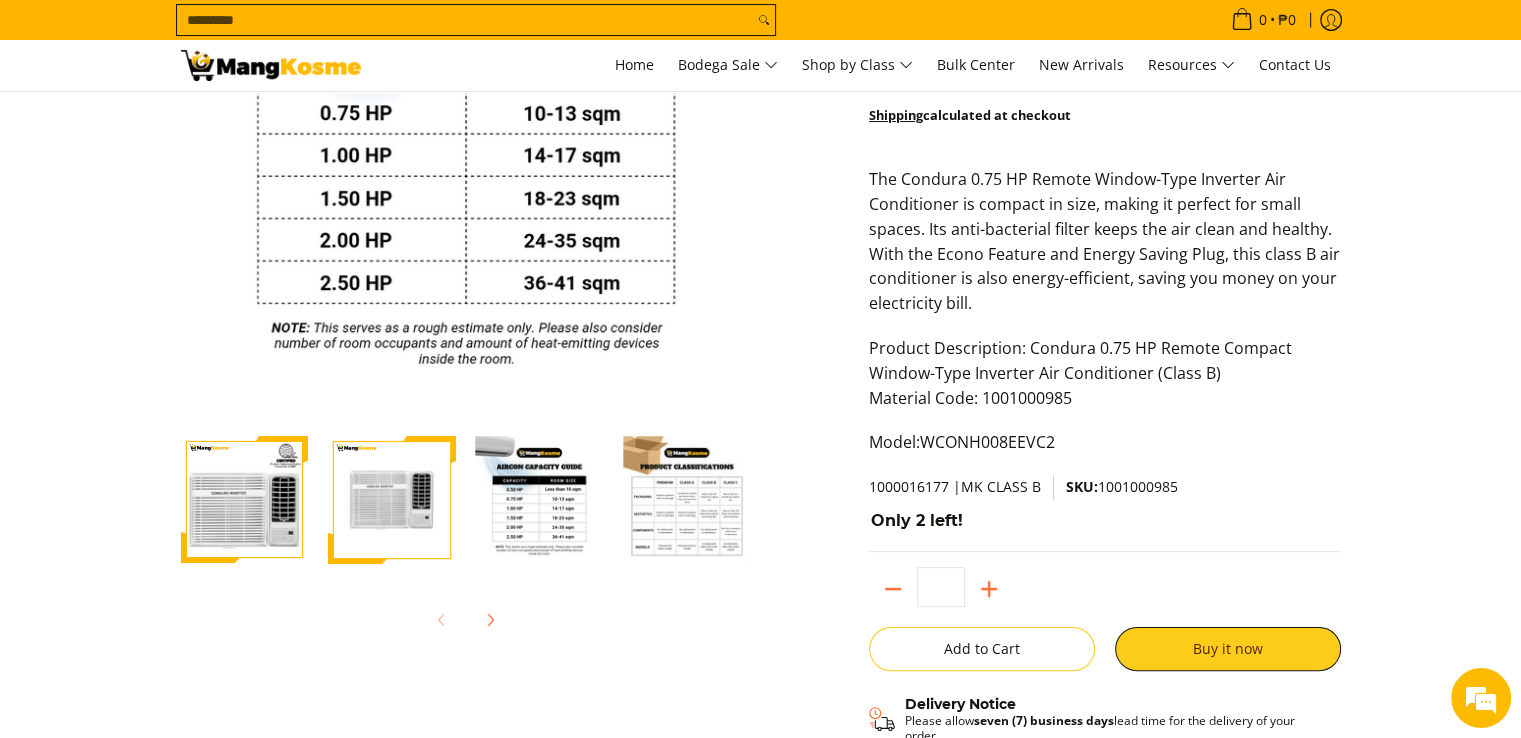 click at bounding box center [540, 500] 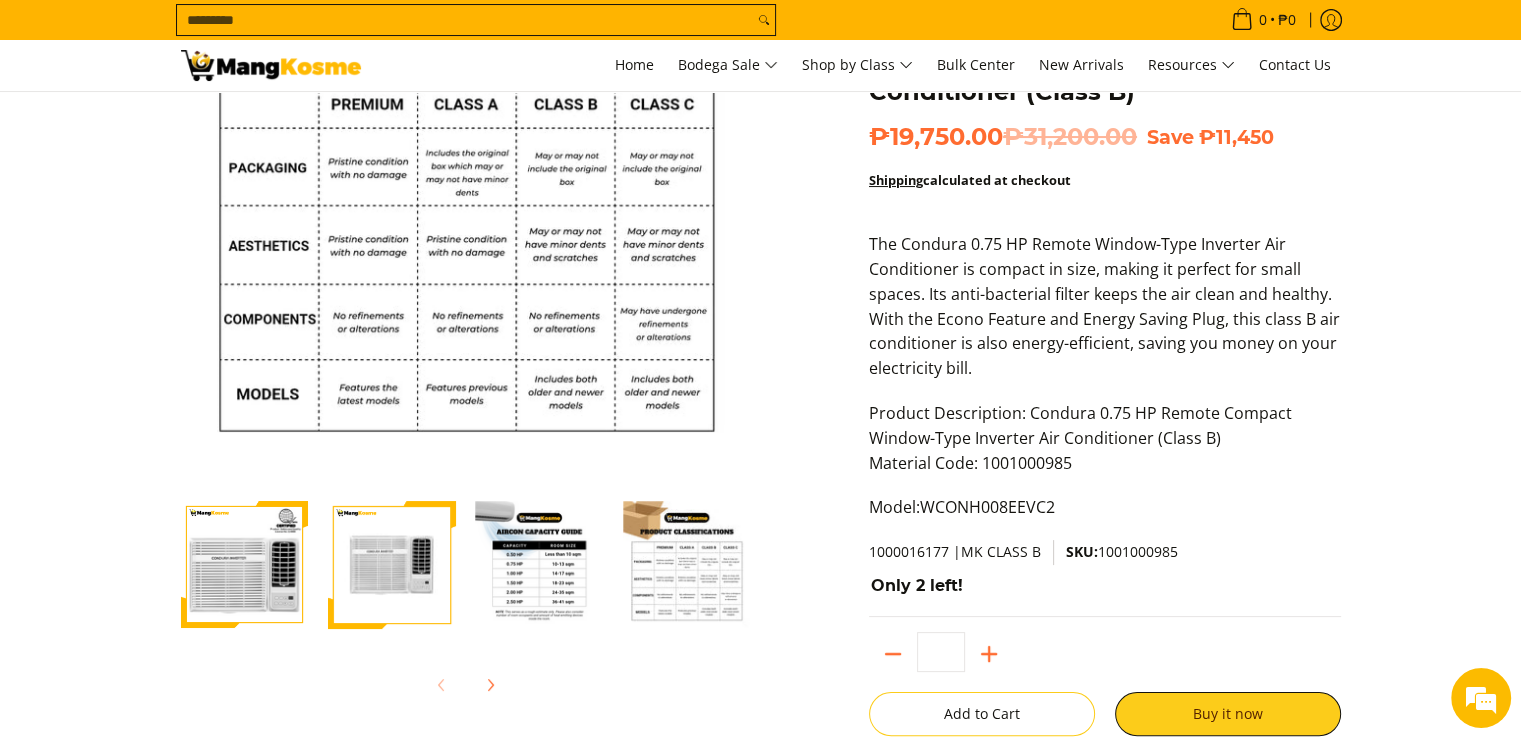 scroll, scrollTop: 200, scrollLeft: 0, axis: vertical 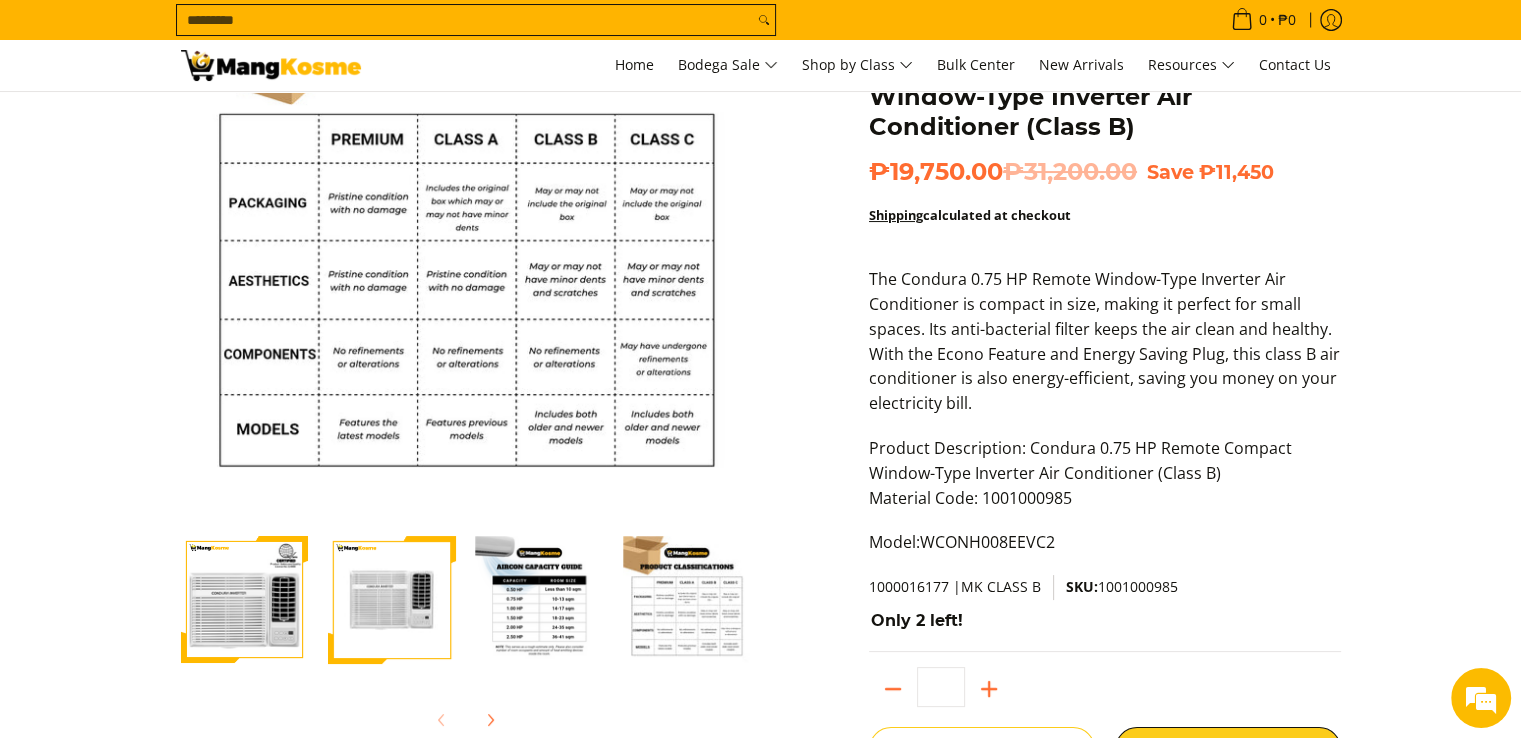 click on "Skip to Main Content
Enable zoom Disable zoom
Enable zoom Disable zoom
Enable zoom Disable zoom
Enable zoom Disable zoom
Enable zoom Disable zoom
Enable zoom Disable zoom
Enable zoom Disable zoom" at bounding box center [760, 584] 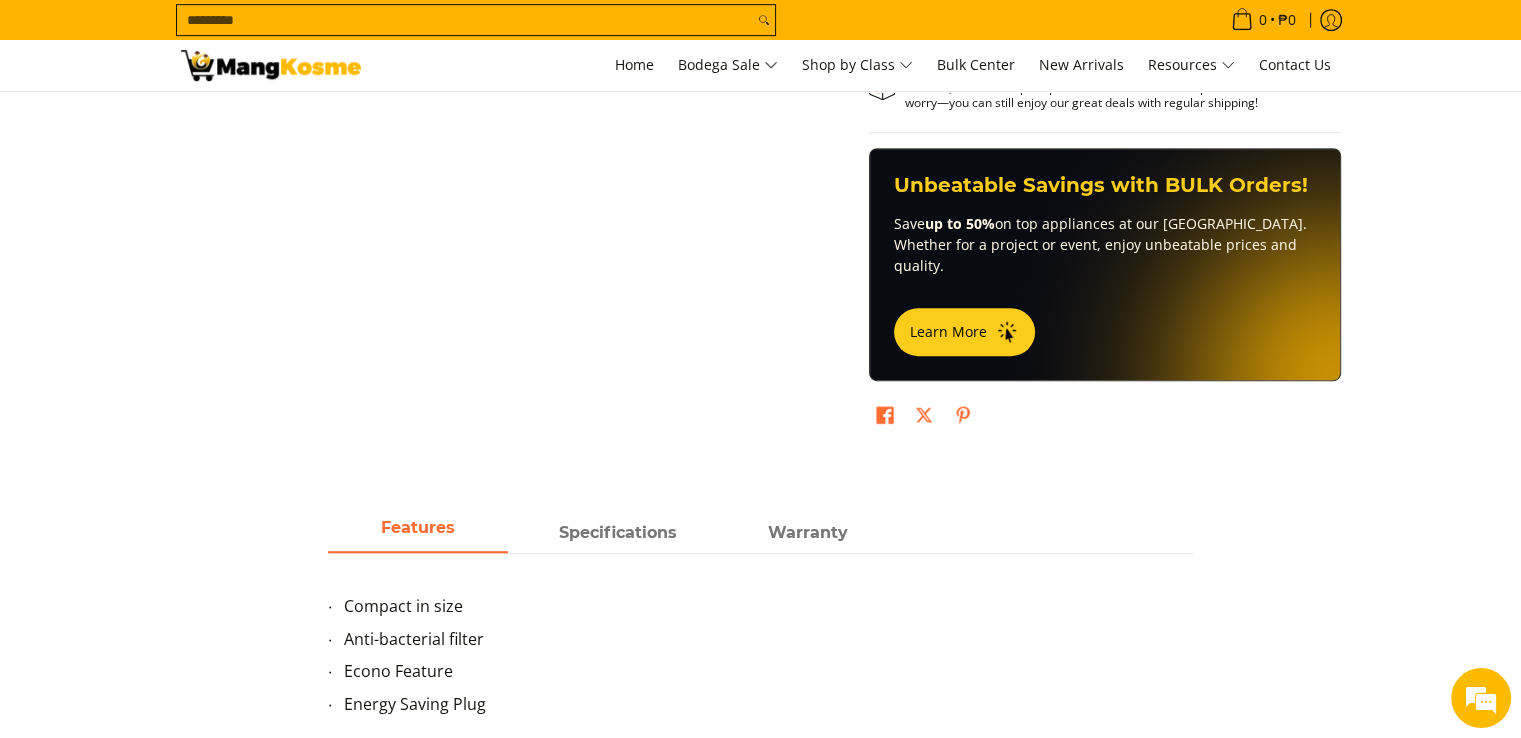 scroll, scrollTop: 1100, scrollLeft: 0, axis: vertical 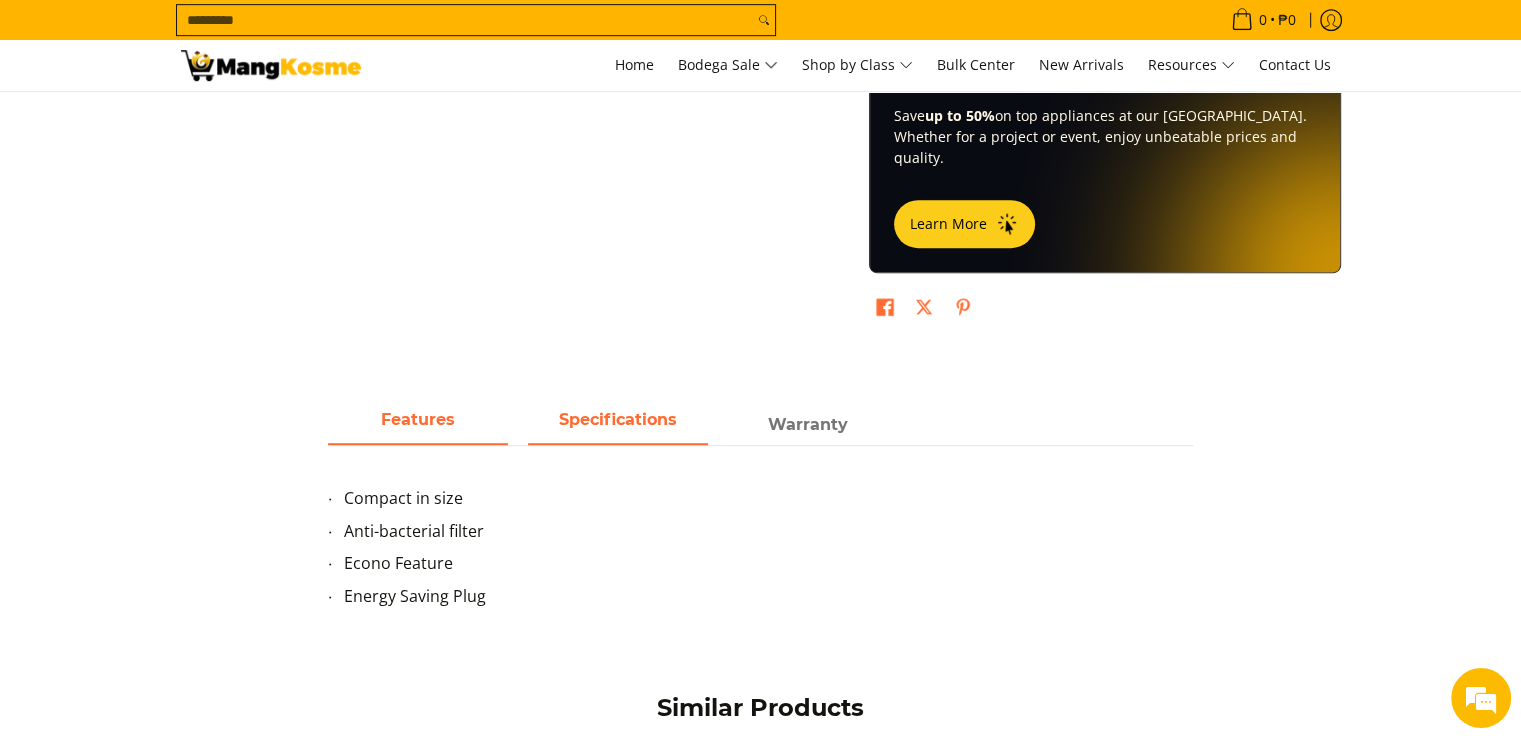 click on "Specifications" at bounding box center [618, 425] 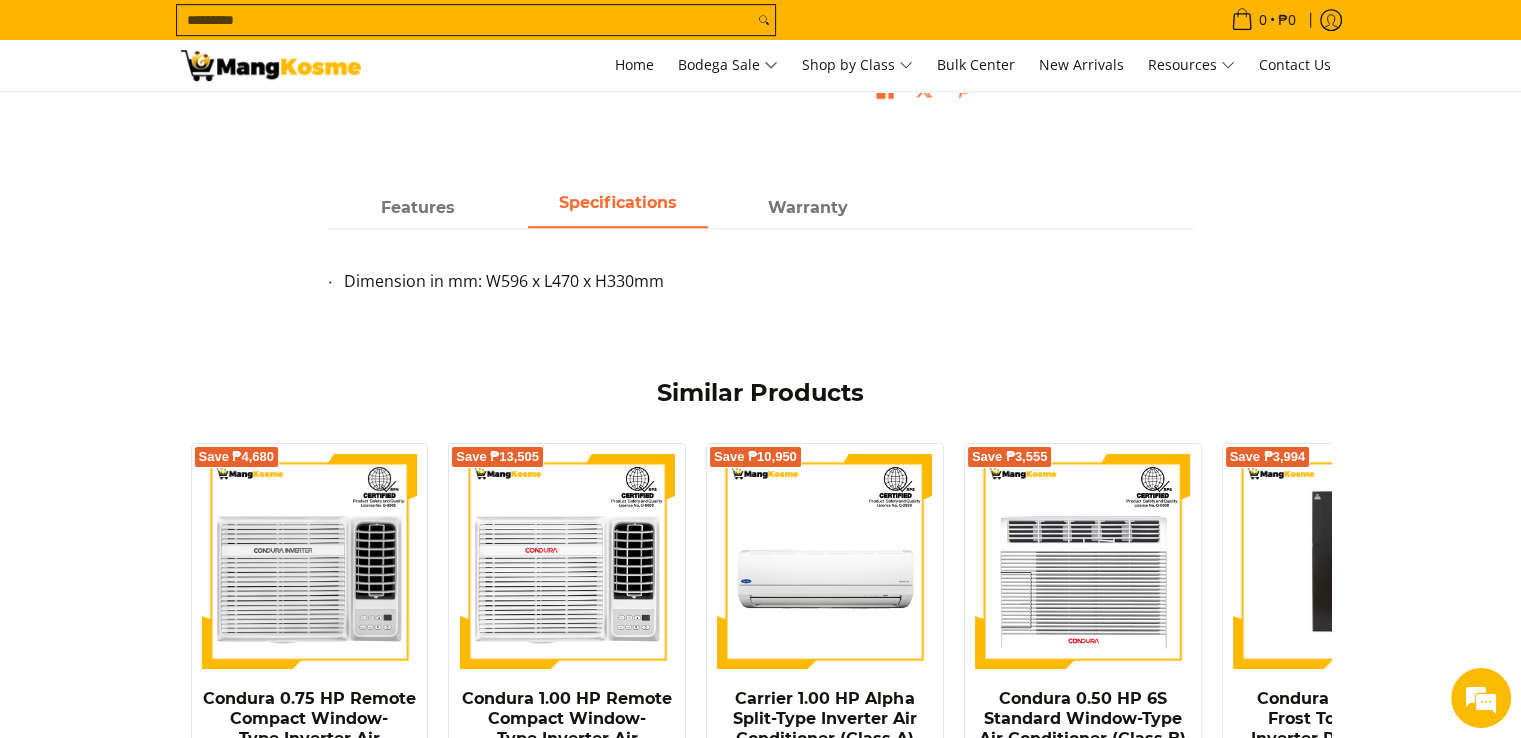 scroll, scrollTop: 1283, scrollLeft: 0, axis: vertical 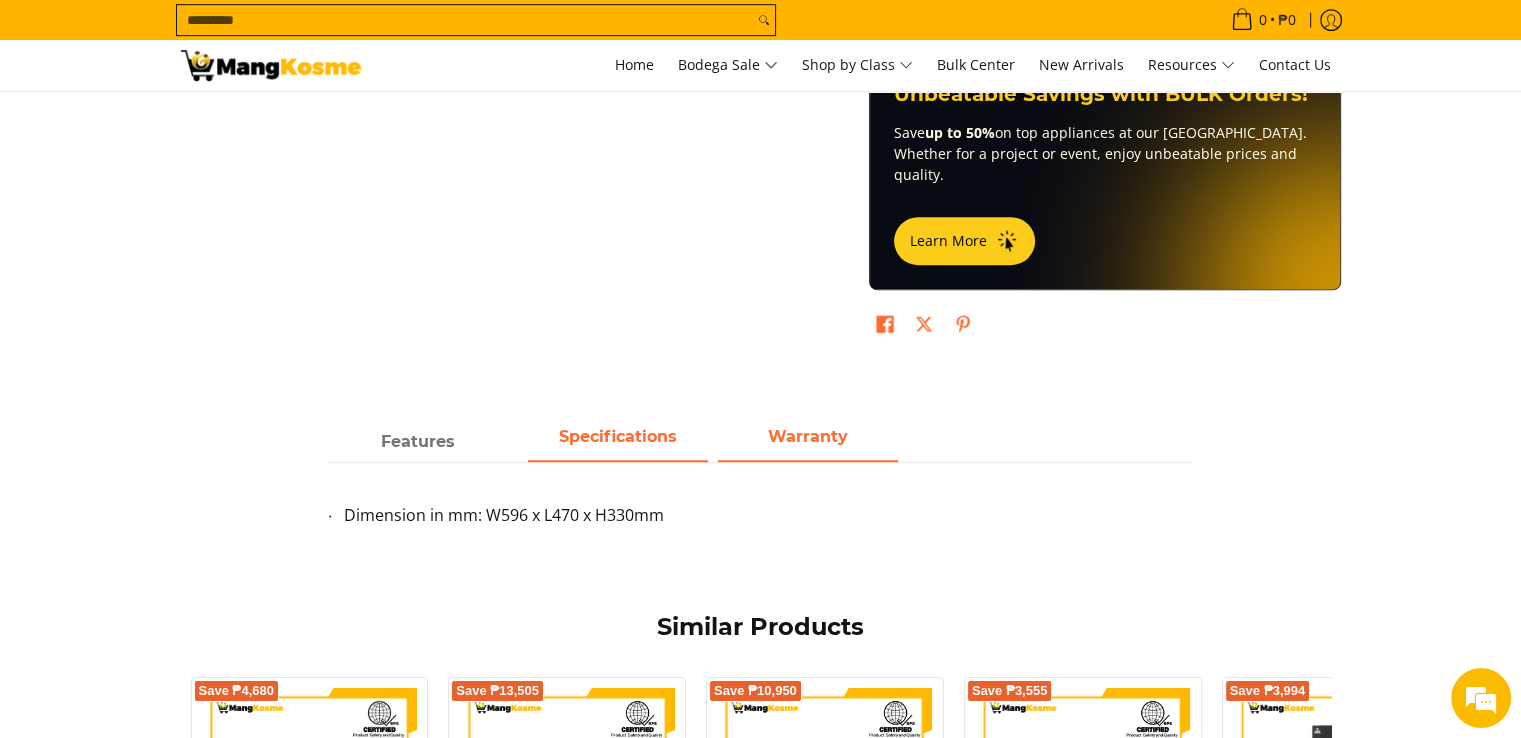 click on "Warranty" at bounding box center [808, 442] 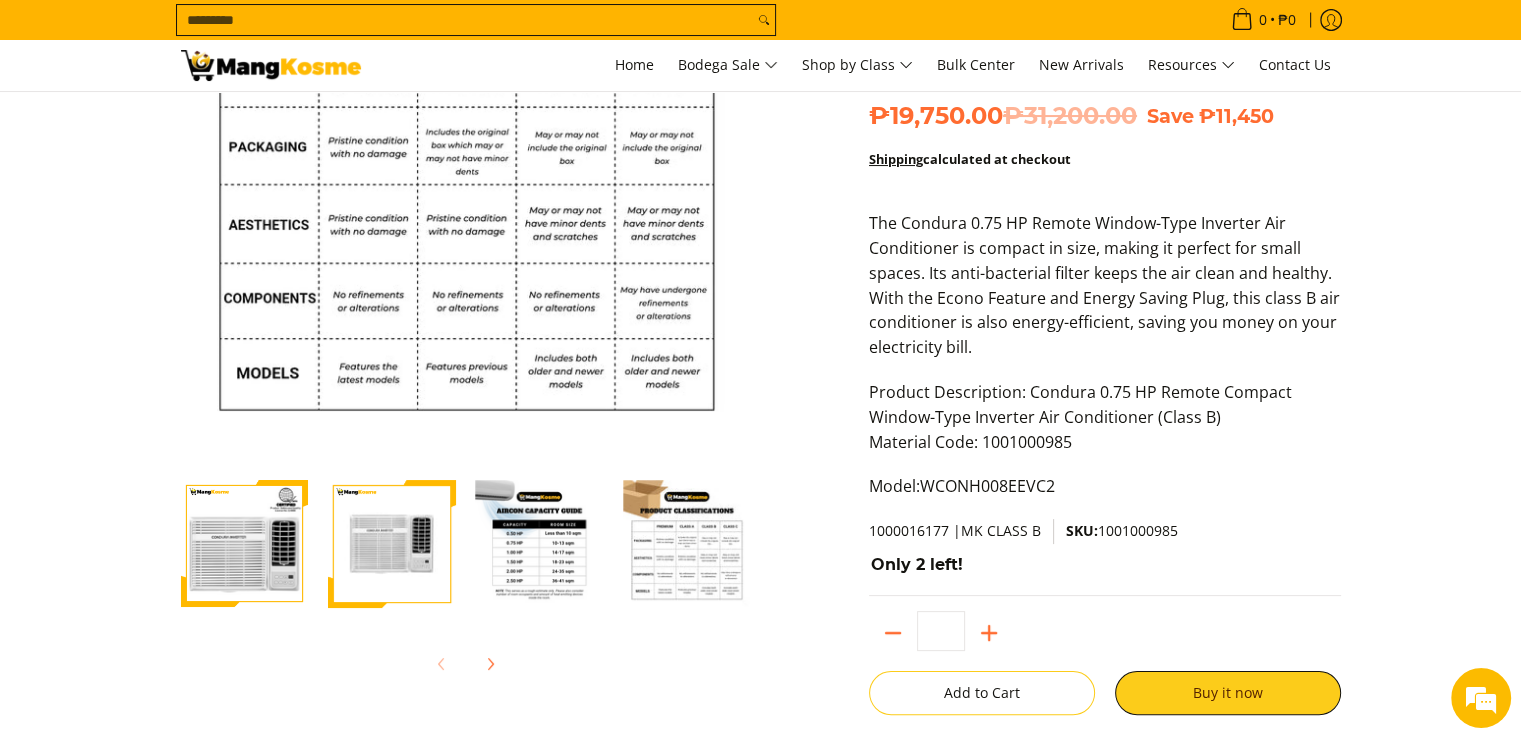 scroll, scrollTop: 300, scrollLeft: 0, axis: vertical 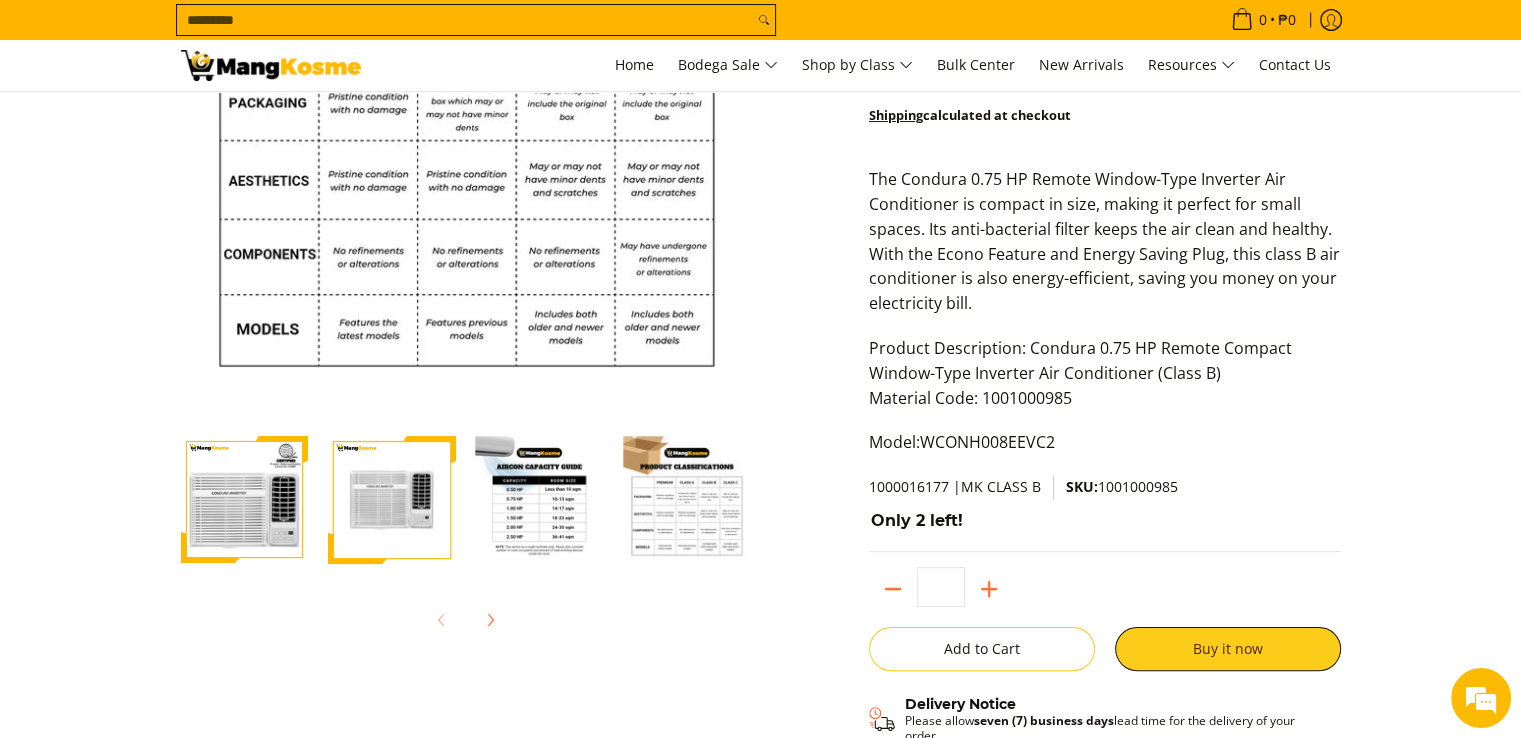 click at bounding box center (245, 500) 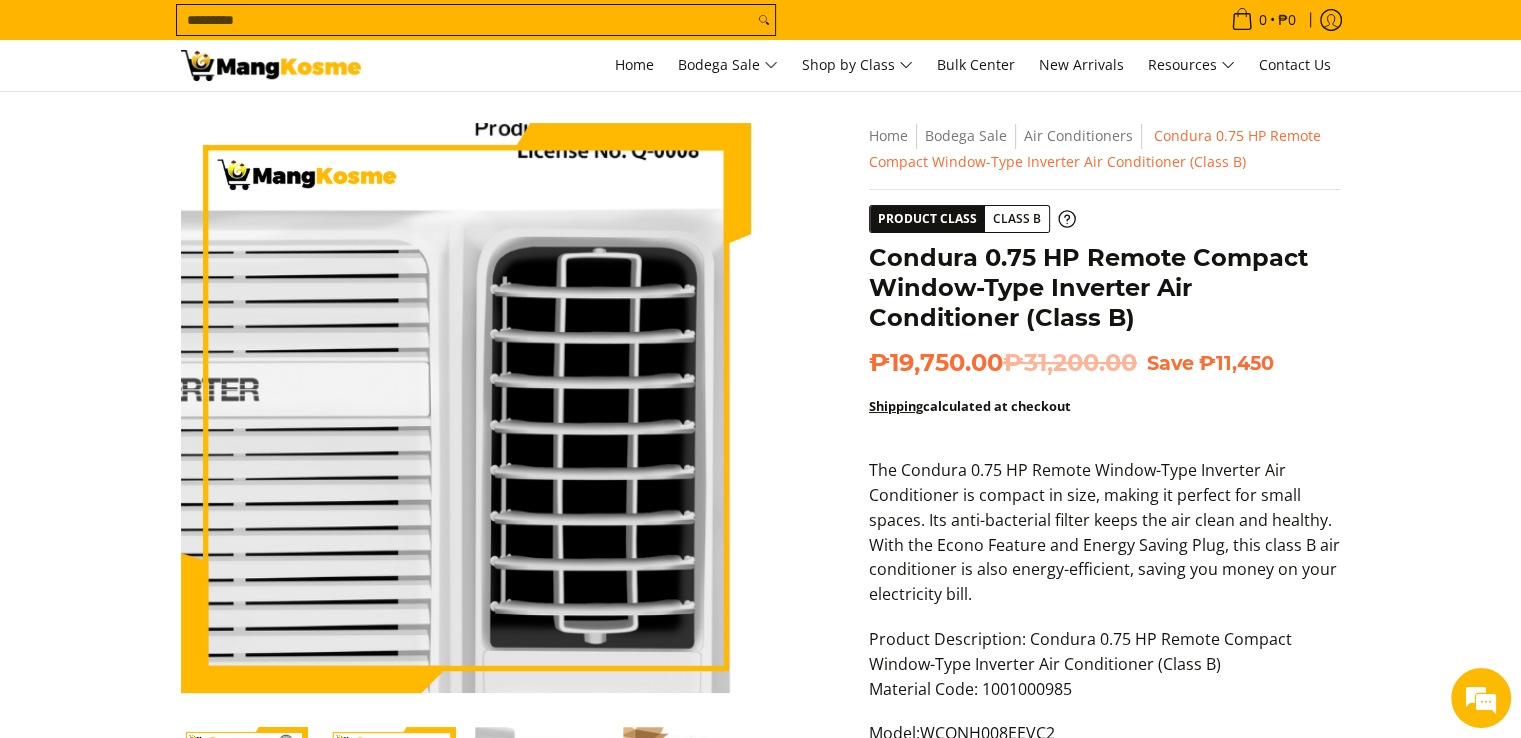 scroll, scrollTop: 0, scrollLeft: 0, axis: both 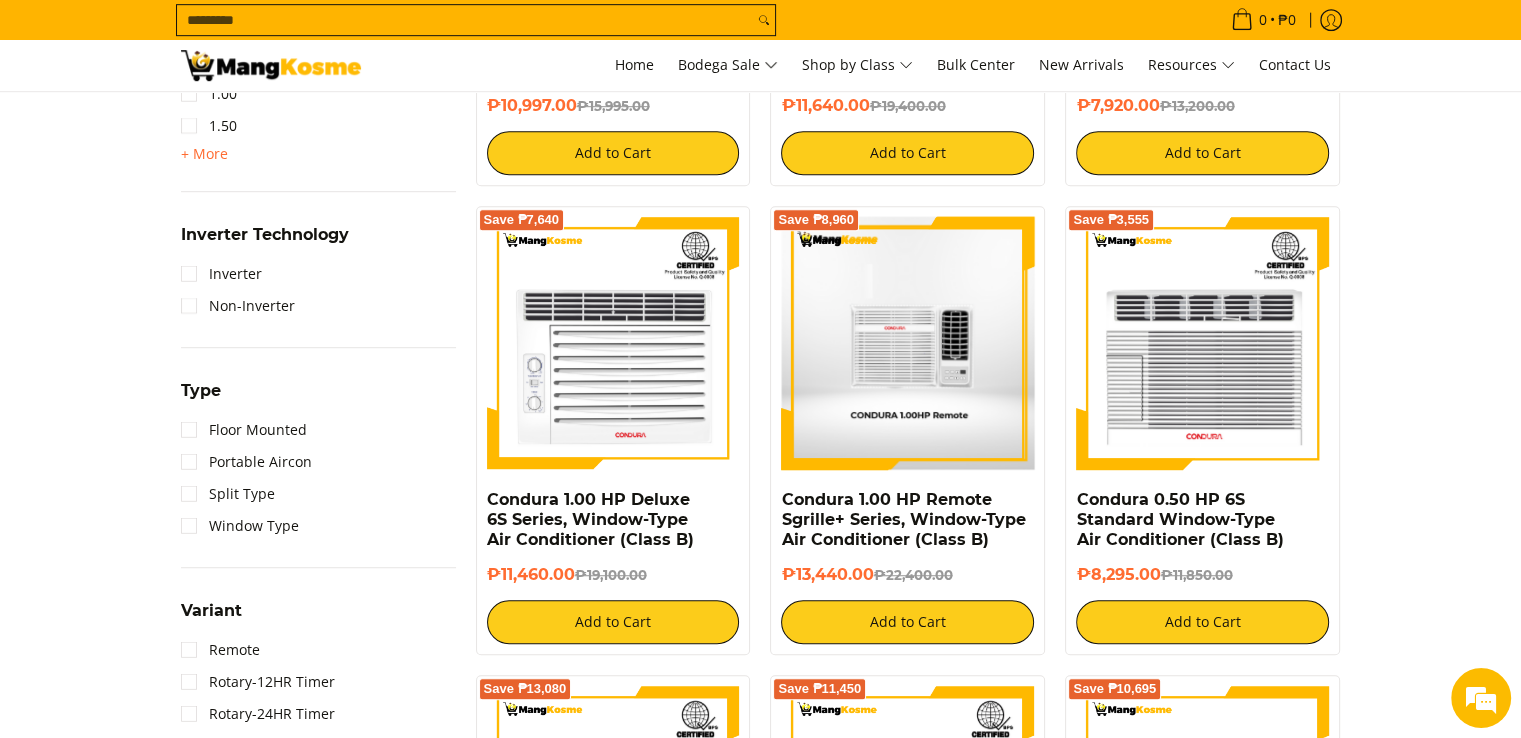 click at bounding box center (907, 343) 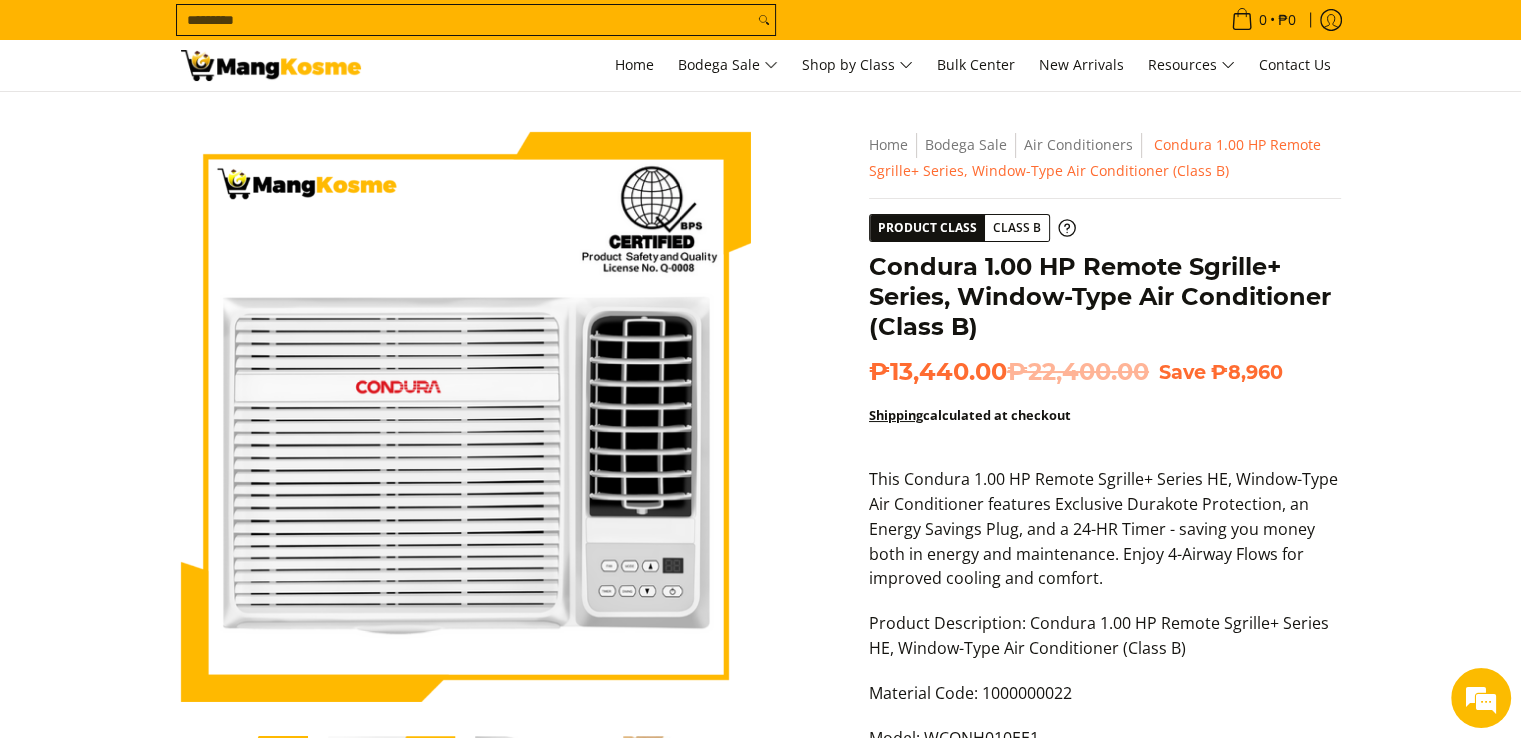 scroll, scrollTop: 100, scrollLeft: 0, axis: vertical 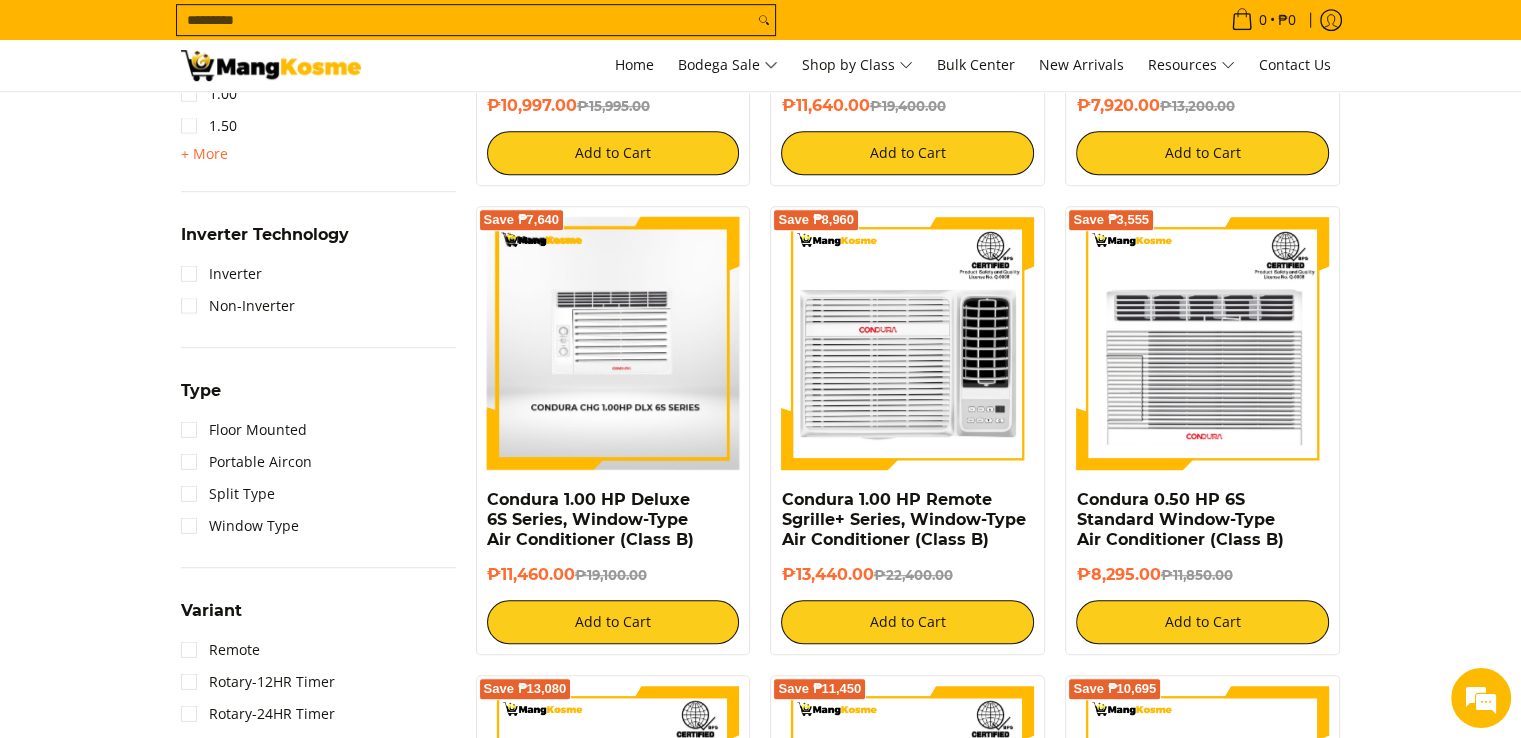 click at bounding box center [613, 343] 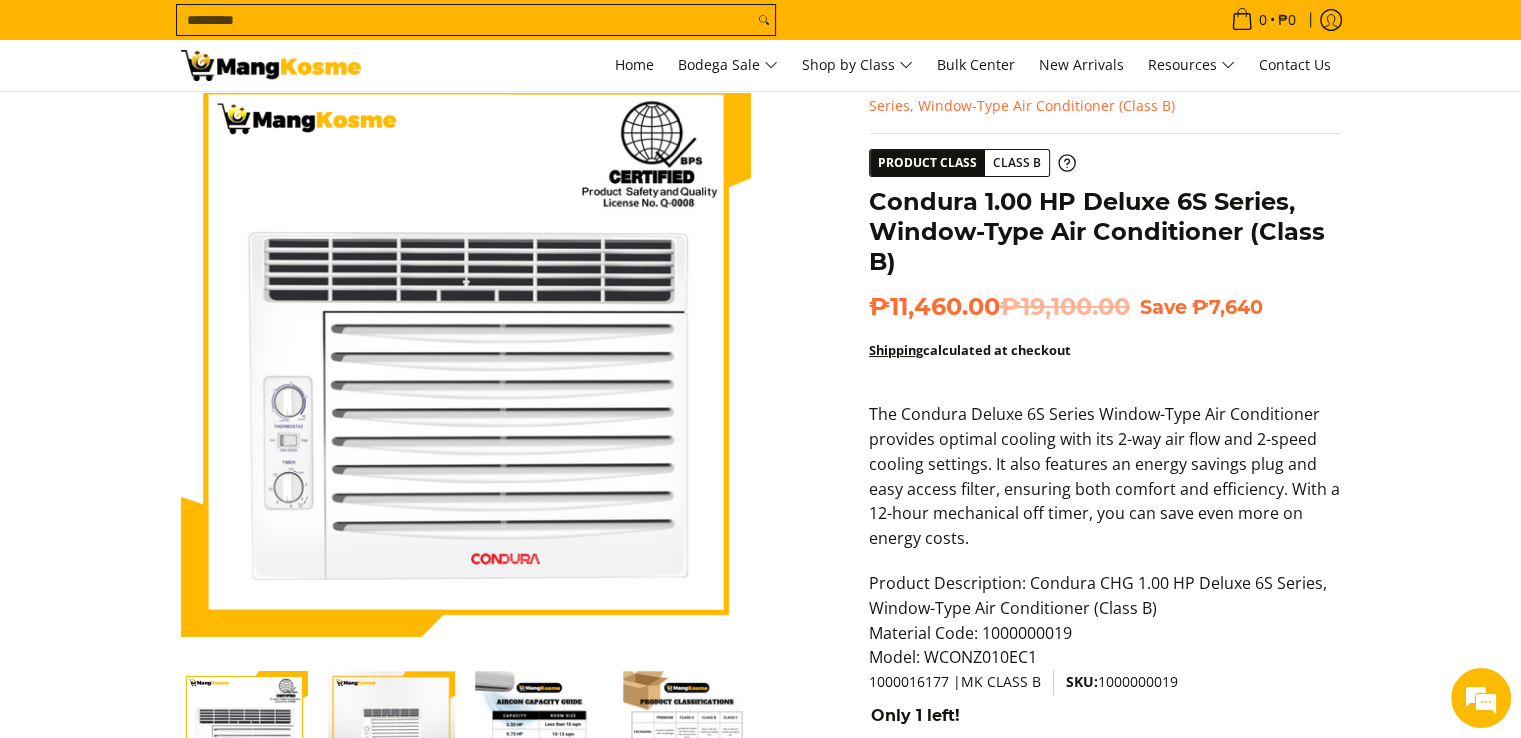 scroll, scrollTop: 100, scrollLeft: 0, axis: vertical 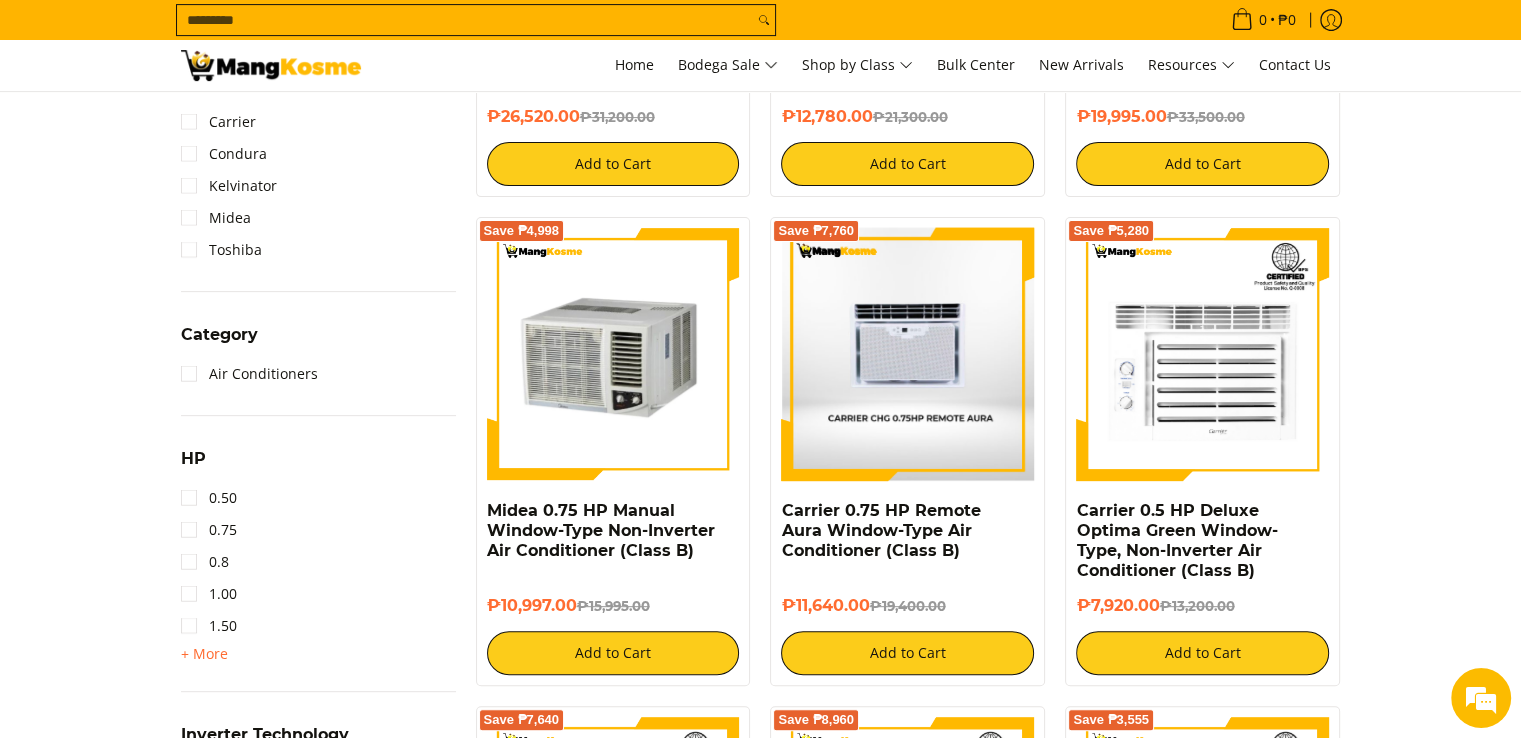 click at bounding box center [908, 354] 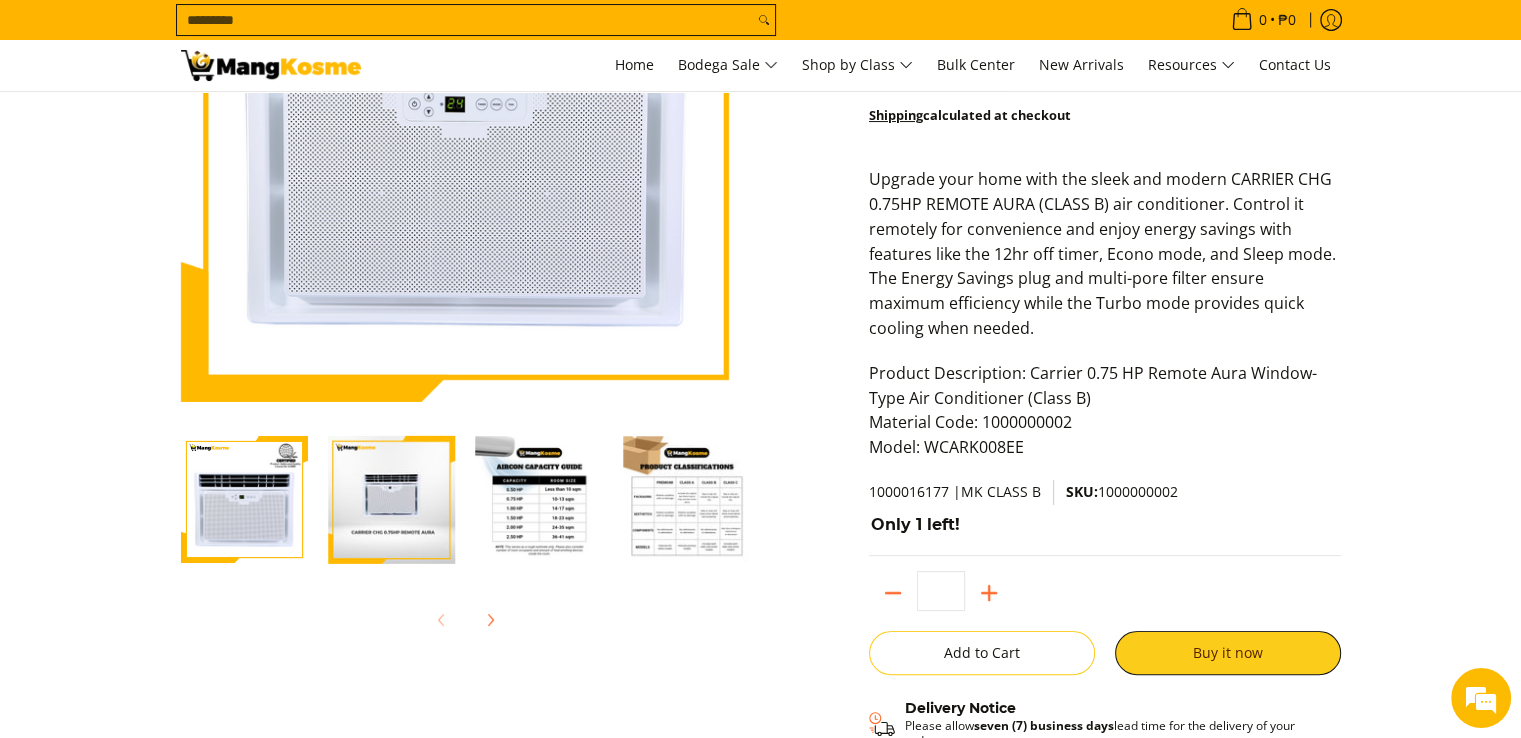 scroll, scrollTop: 100, scrollLeft: 0, axis: vertical 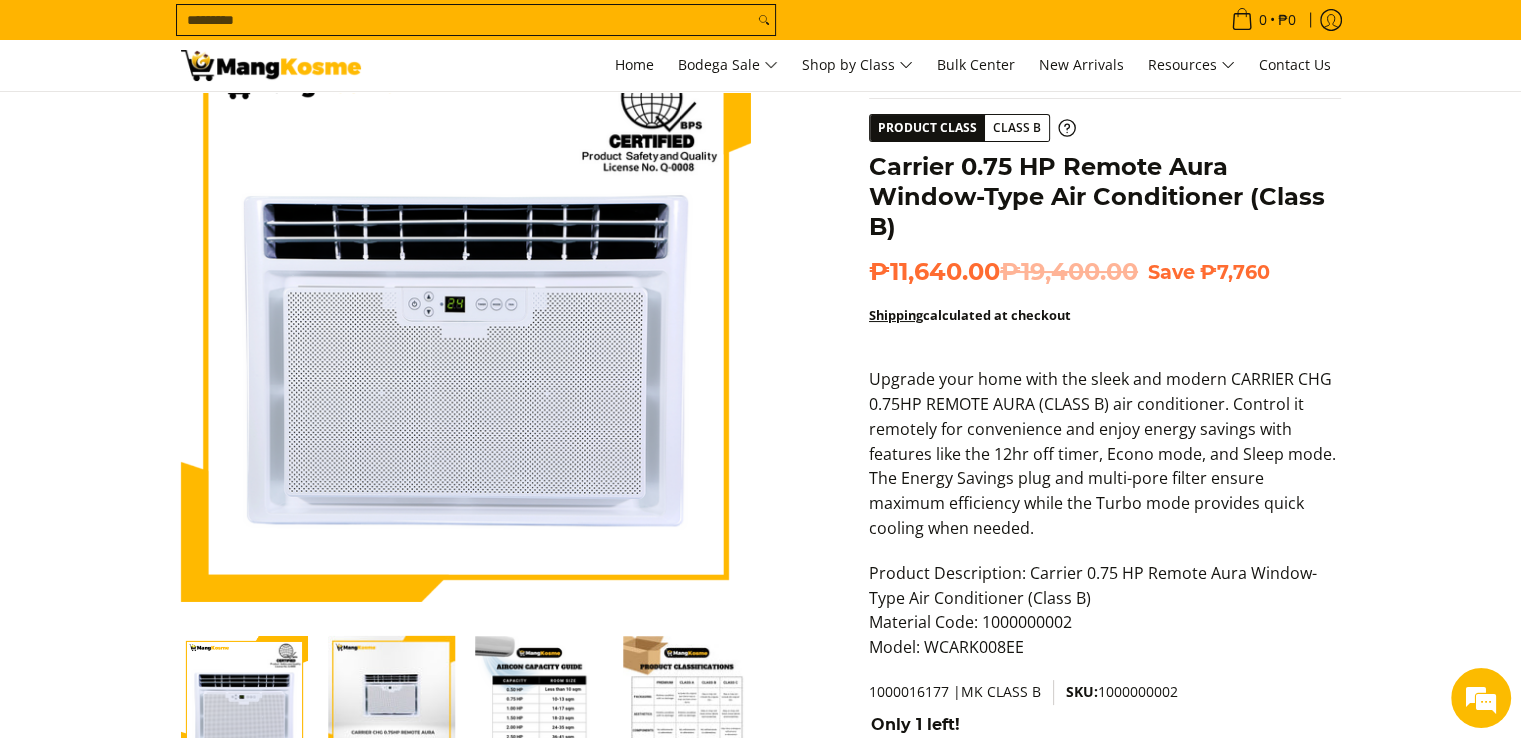 click at bounding box center [392, 700] 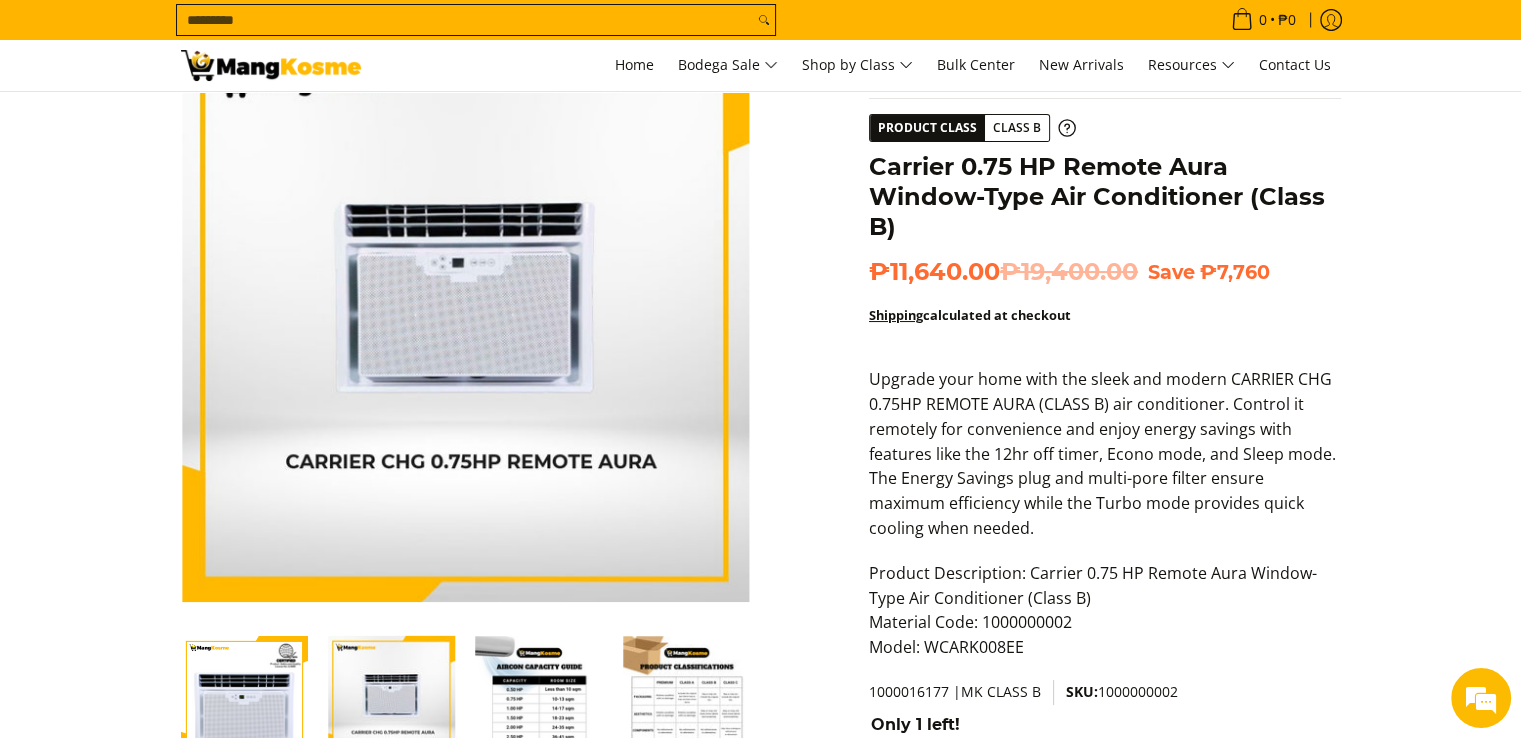 scroll, scrollTop: 0, scrollLeft: 0, axis: both 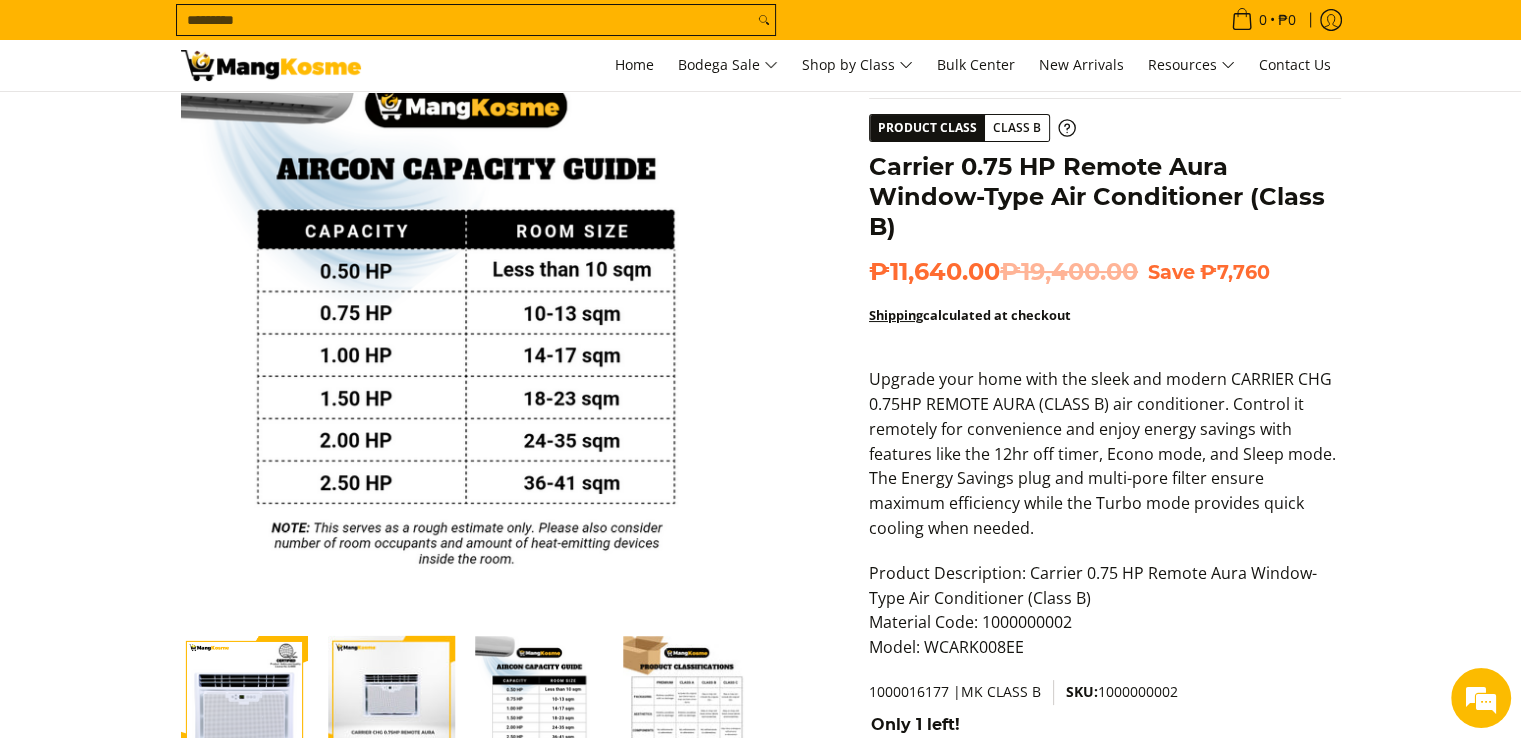 click at bounding box center (687, 700) 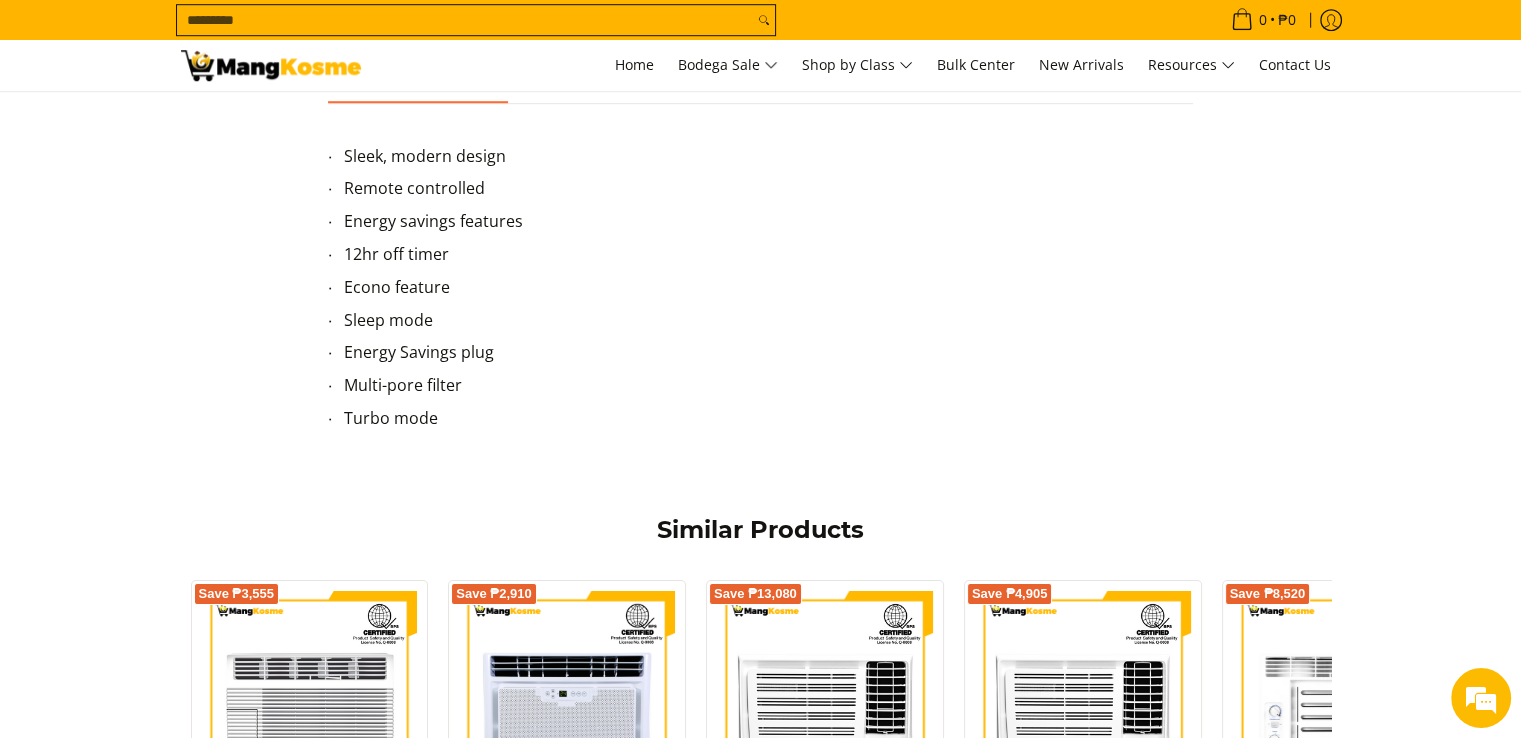 scroll, scrollTop: 1500, scrollLeft: 0, axis: vertical 